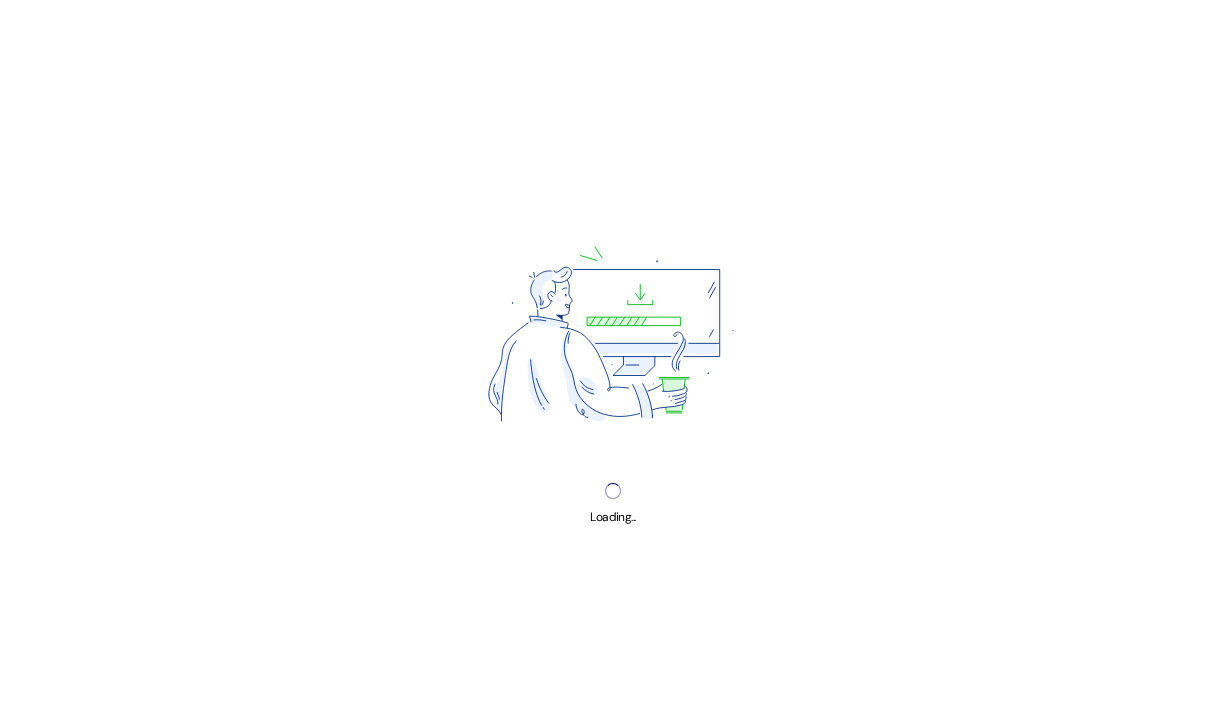 scroll, scrollTop: 0, scrollLeft: 0, axis: both 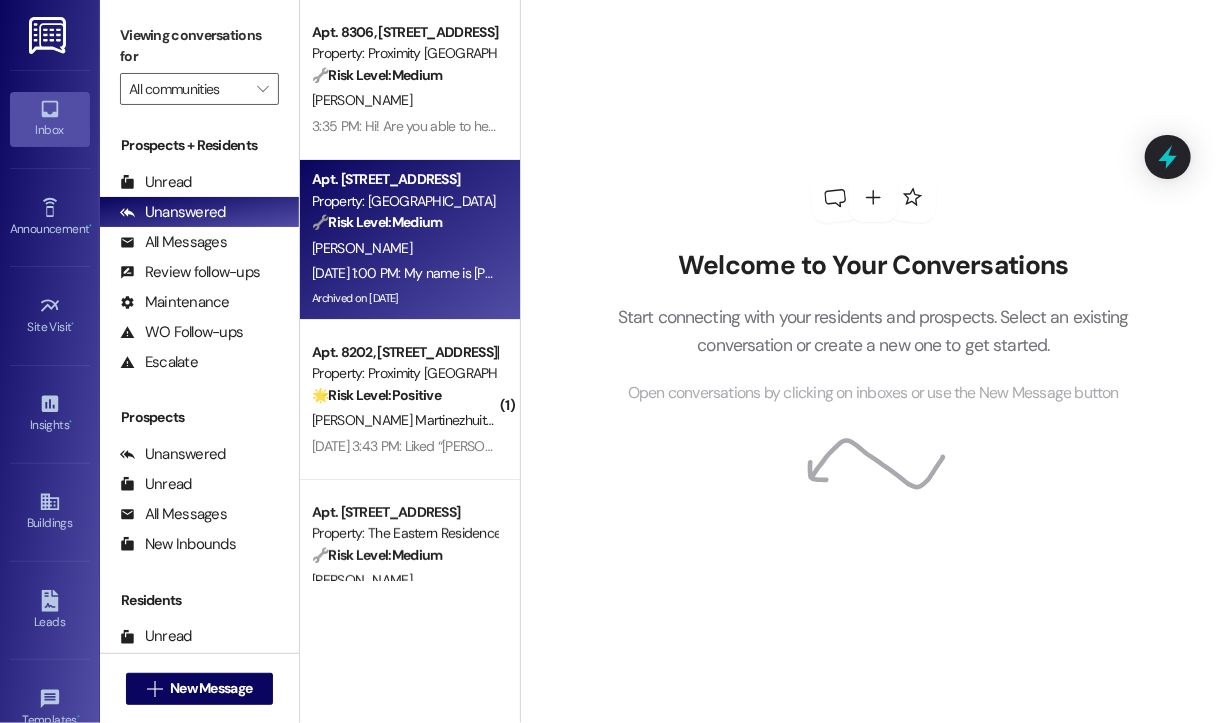 click on "[PERSON_NAME]" at bounding box center [404, 248] 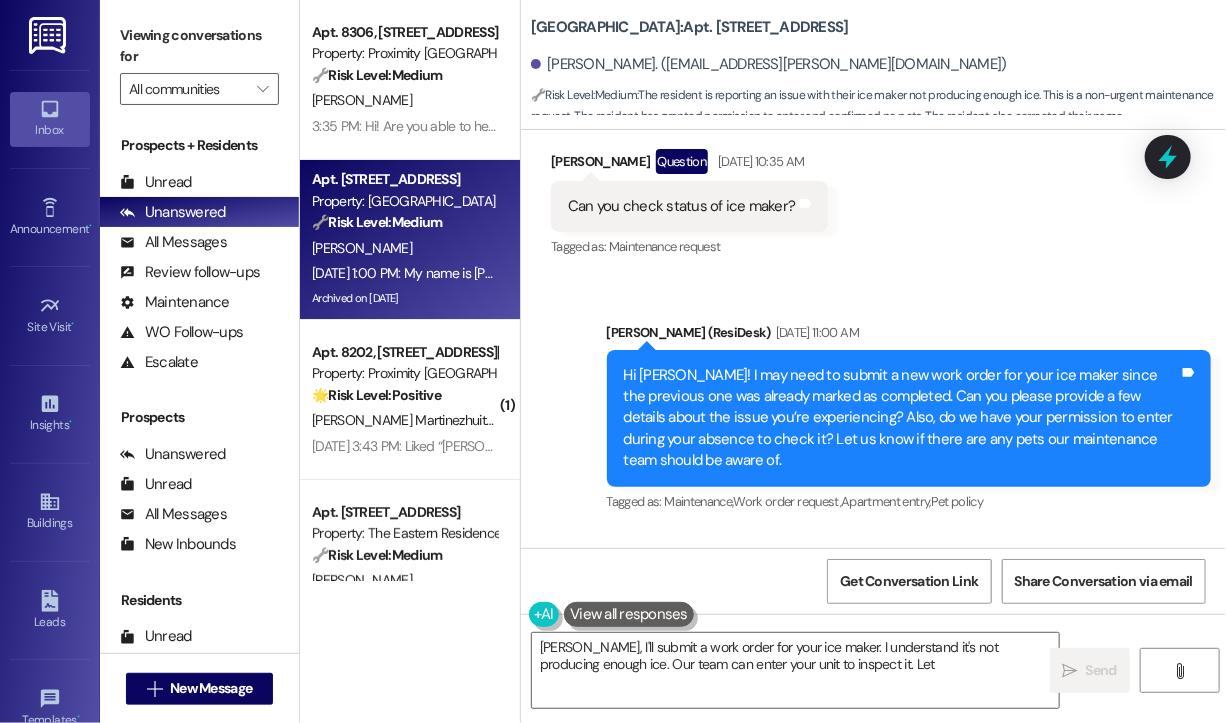 scroll, scrollTop: 8176, scrollLeft: 0, axis: vertical 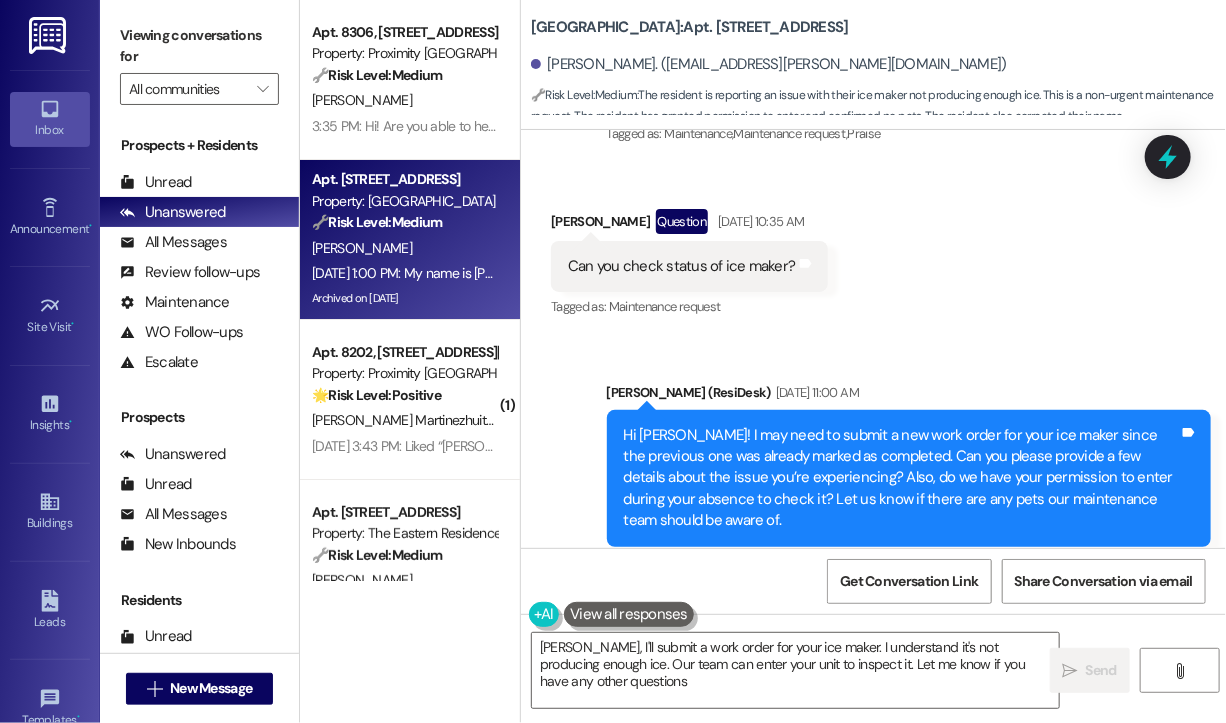 type on "Okay Jeni, I'll submit a work order for your ice maker. I understand it's not producing enough ice. Our team can enter your unit to inspect it. Let me know if you have any other questions!" 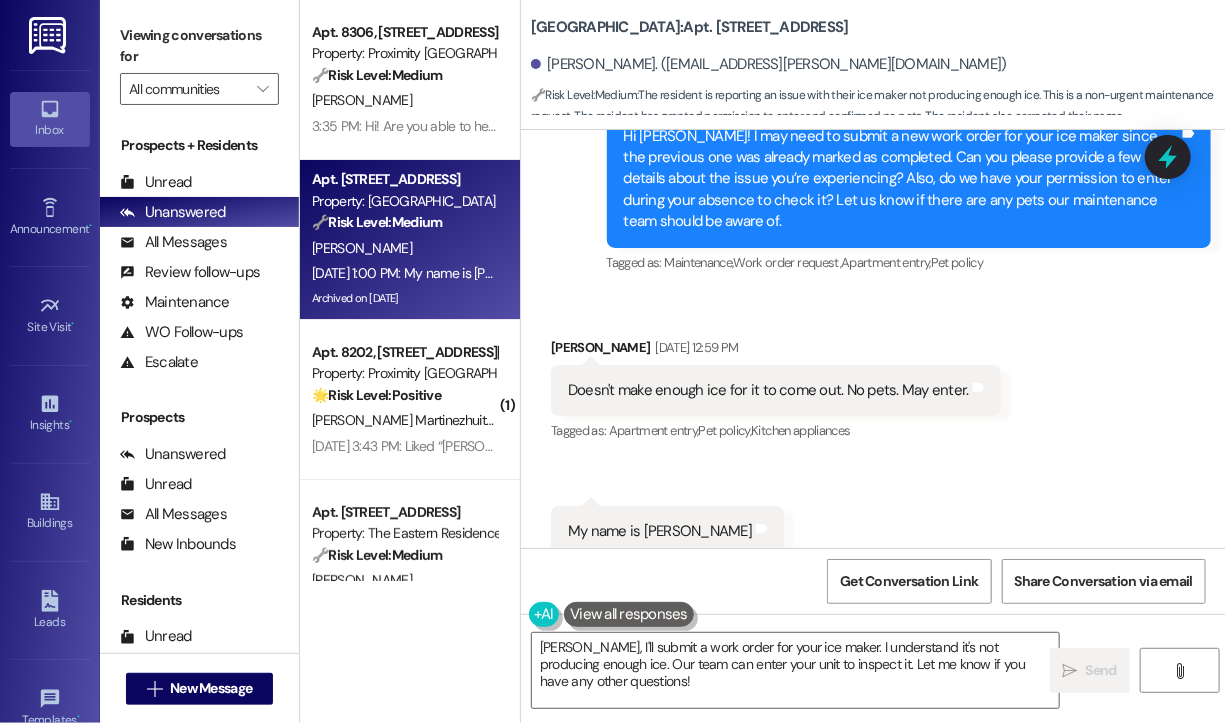 scroll, scrollTop: 8276, scrollLeft: 0, axis: vertical 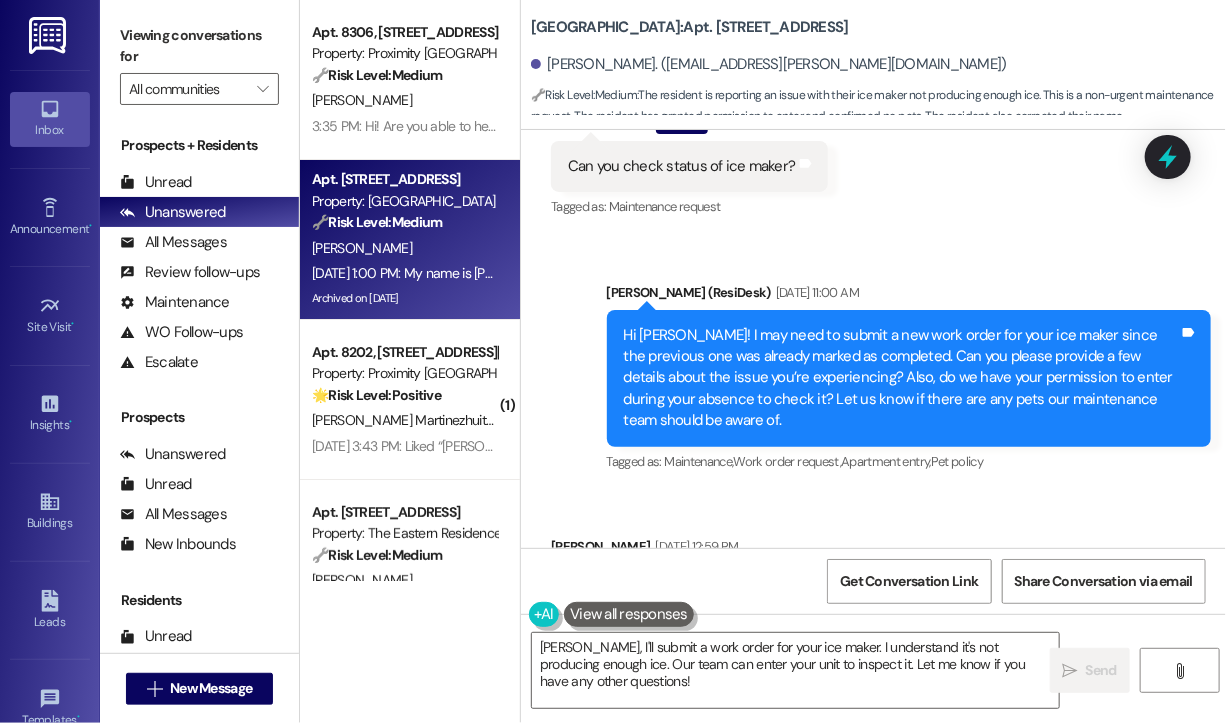 click on "Sent via SMS Sarah   (ResiDesk) Jul 18, 2025 at 11:00 AM Hi Jennifer! I may need to submit a new work order for your ice maker since the previous one was already marked as completed. Can you please provide a few details about the issue you’re experiencing? Also, do we have your permission to enter during your absence to check it? Let us know if there are any pets our maintenance team should be aware of. Tags and notes Tagged as:   Maintenance ,  Click to highlight conversations about Maintenance Work order request ,  Click to highlight conversations about Work order request Apartment entry ,  Click to highlight conversations about Apartment entry Pet policy Click to highlight conversations about Pet policy" at bounding box center [873, 364] 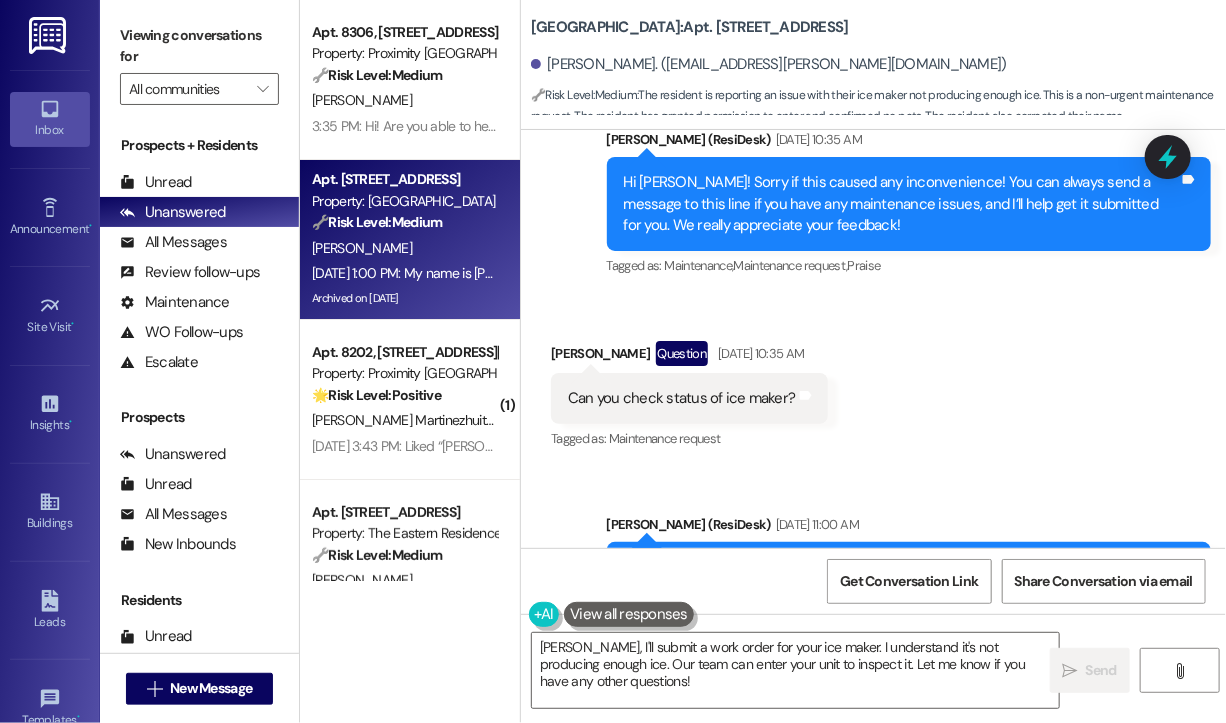scroll, scrollTop: 7876, scrollLeft: 0, axis: vertical 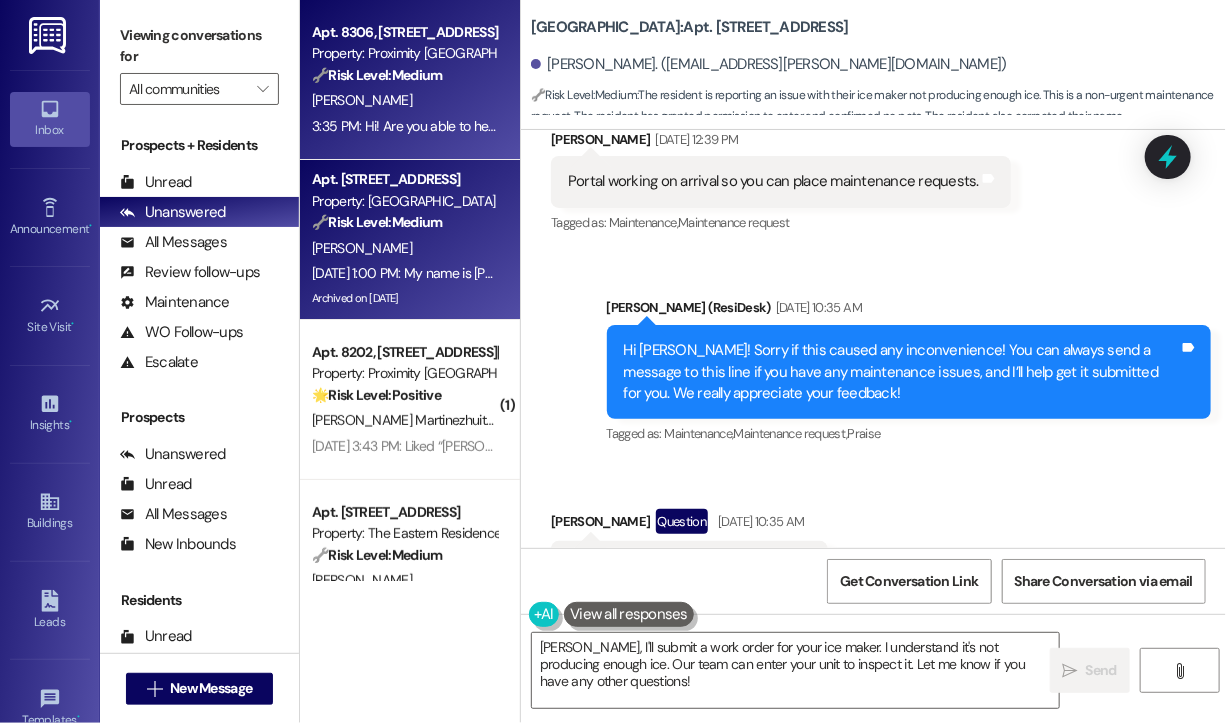 click on "🔧  Risk Level:  Medium" at bounding box center [377, 75] 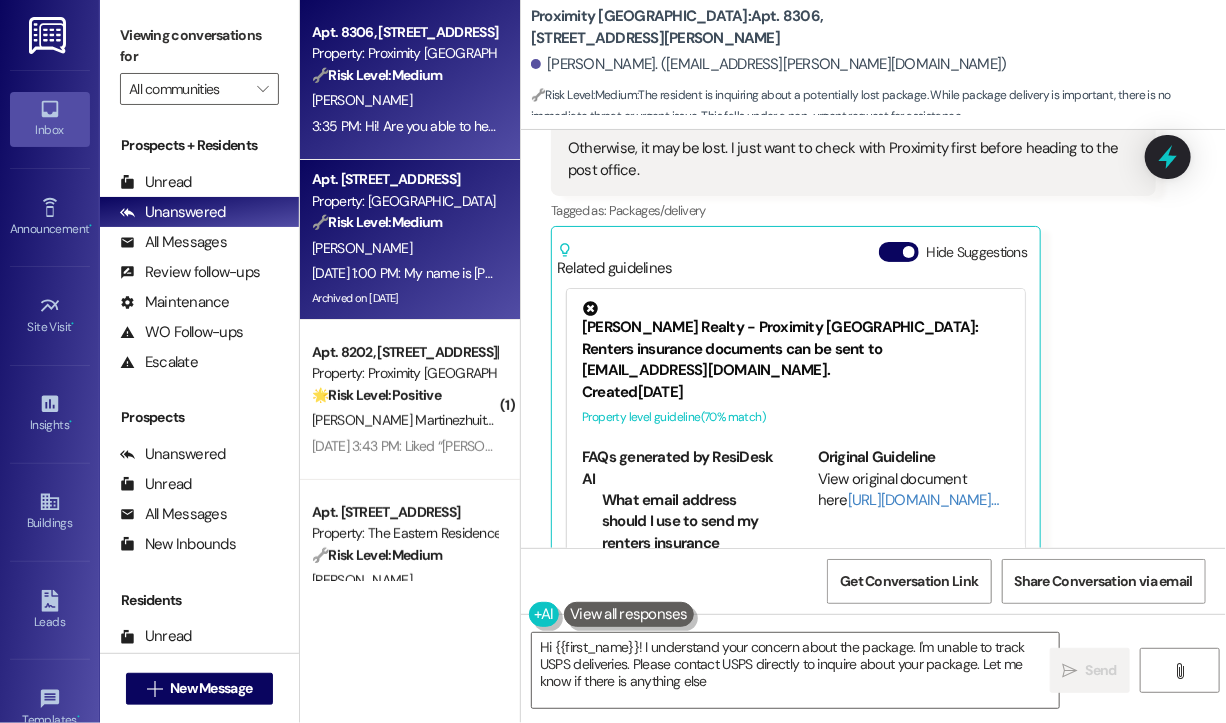 type on "Hi {{first_name}}! I understand your concern about the package. I'm unable to track USPS deliveries. Please contact USPS directly to inquire about your package. Let me know if there is anything else!" 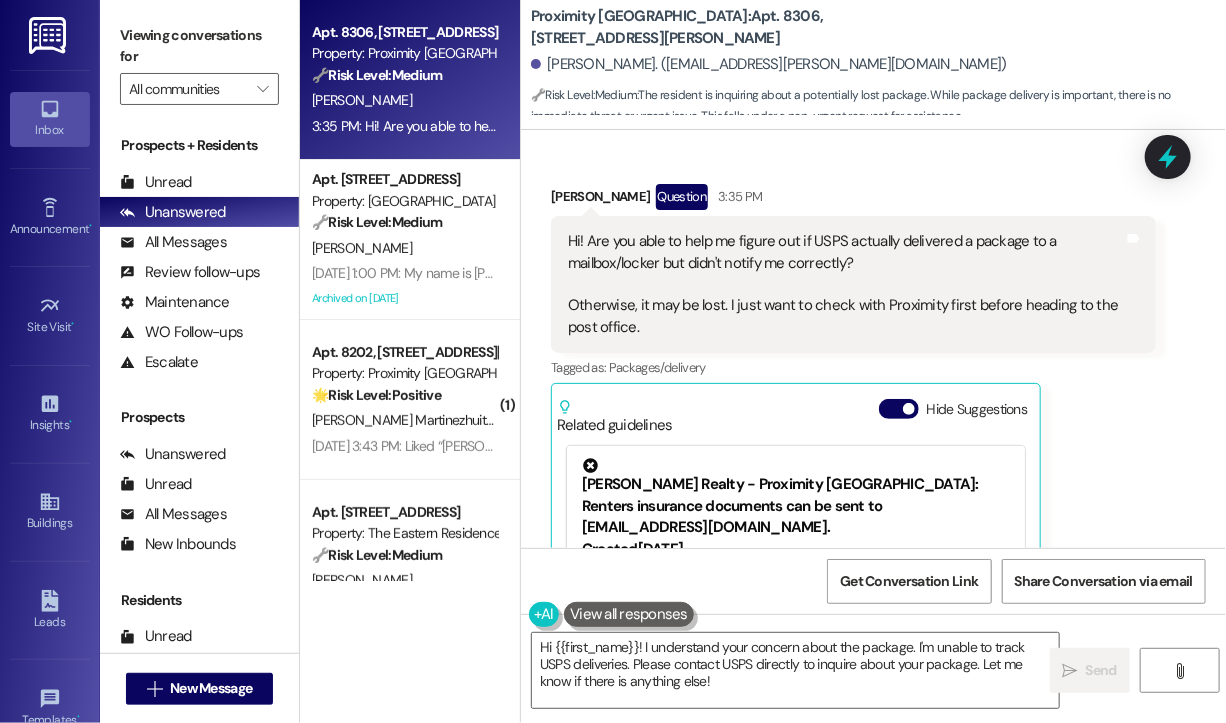 scroll, scrollTop: 680, scrollLeft: 0, axis: vertical 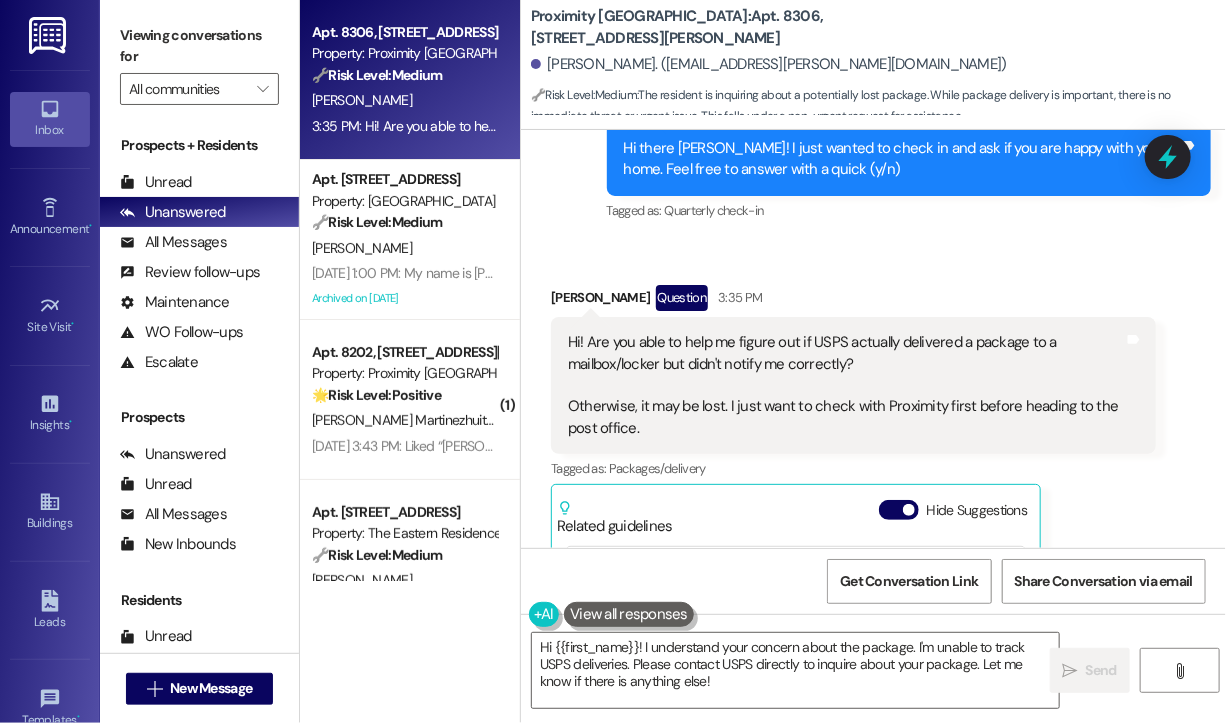 click on "Hi! Are you able to help me figure out if USPS actually delivered a package to a mailbox/locker but didn't notify me correctly?
Otherwise, it may be lost. I just want to check with Proximity first before heading to the post office." at bounding box center (846, 385) 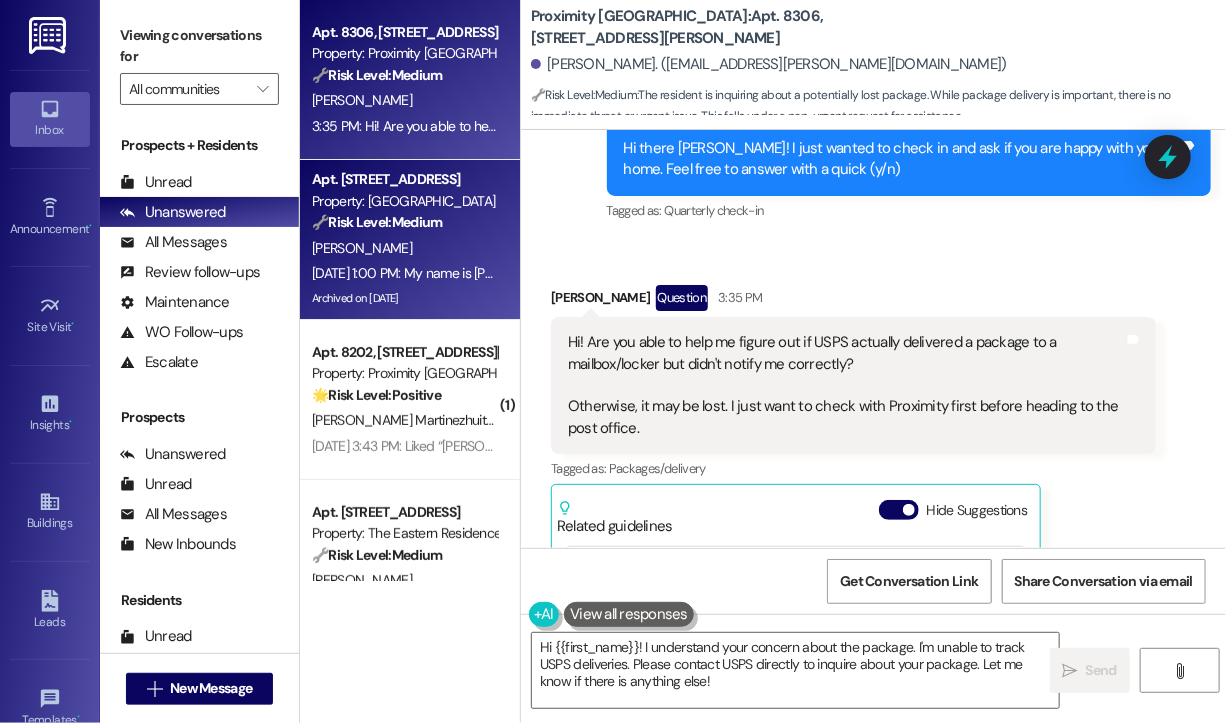 click on "🔧  Risk Level:  Medium The resident is reporting an issue with their ice maker not producing enough ice. This is a non-urgent maintenance request. The resident has granted permission to enter and confirmed no pets. The resident also corrected their name." at bounding box center (404, 222) 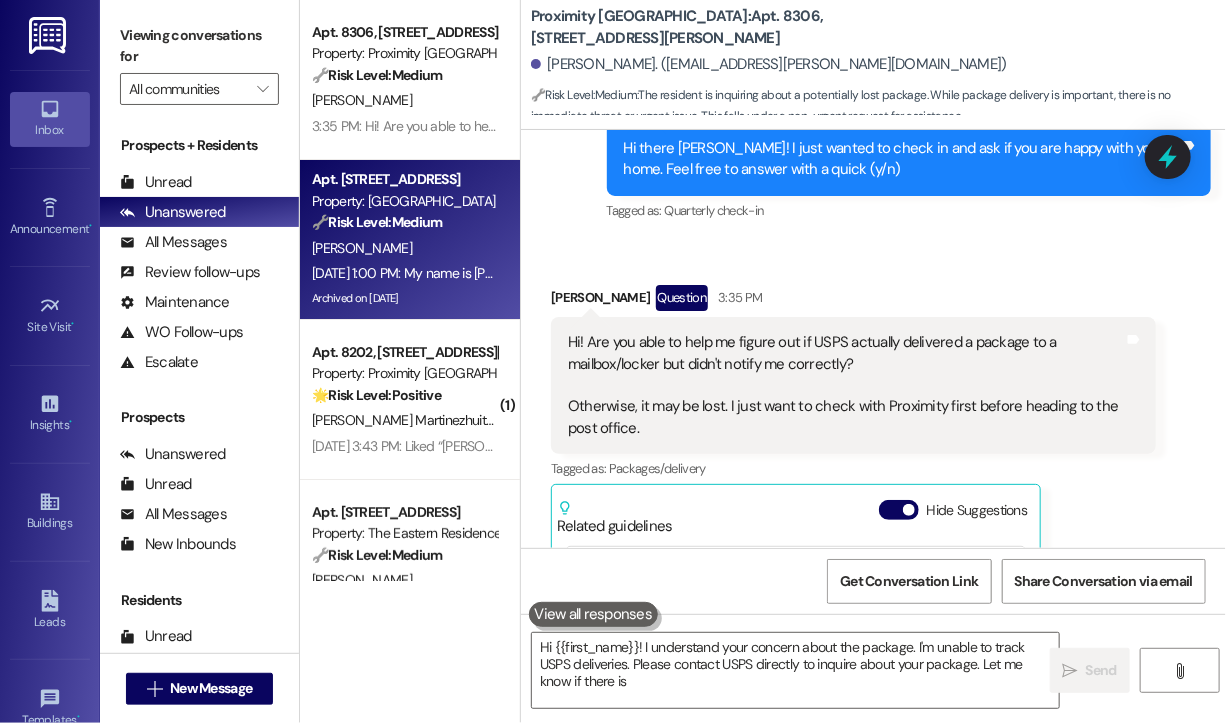 type on "Hi {{first_name}}! I understand your concern about the package. I'm unable to track USPS deliveries. Please contact USPS directly to inquire about your package. Let me know if there is" 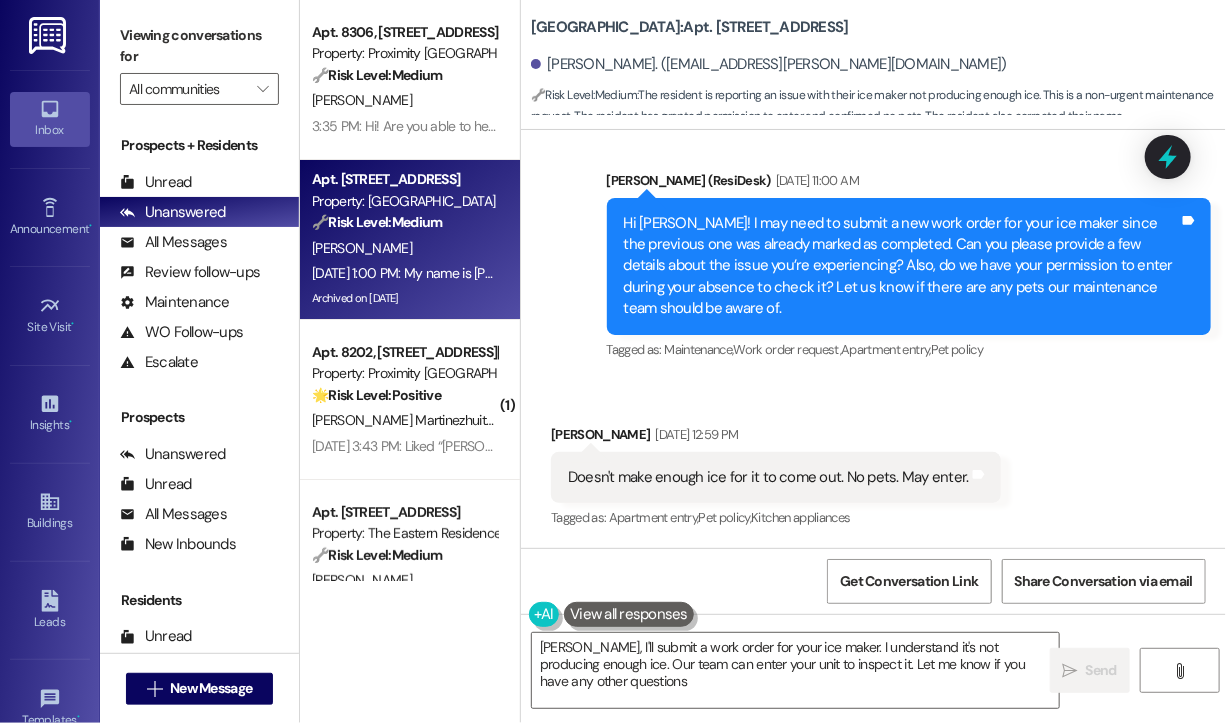 scroll, scrollTop: 8474, scrollLeft: 0, axis: vertical 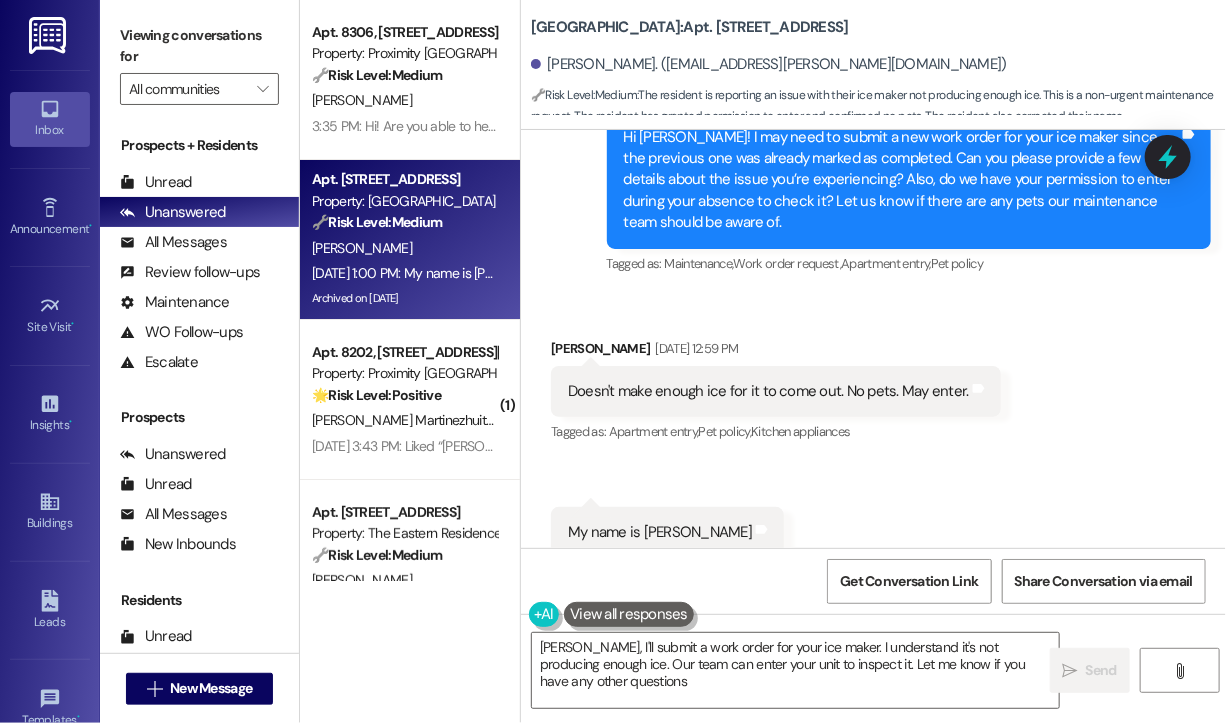 type on "Okay Jeni, I'll submit a work order for your ice maker. I understand it's not producing enough ice. Our team can enter your unit to inspect it. Let me know if you have any other questions!" 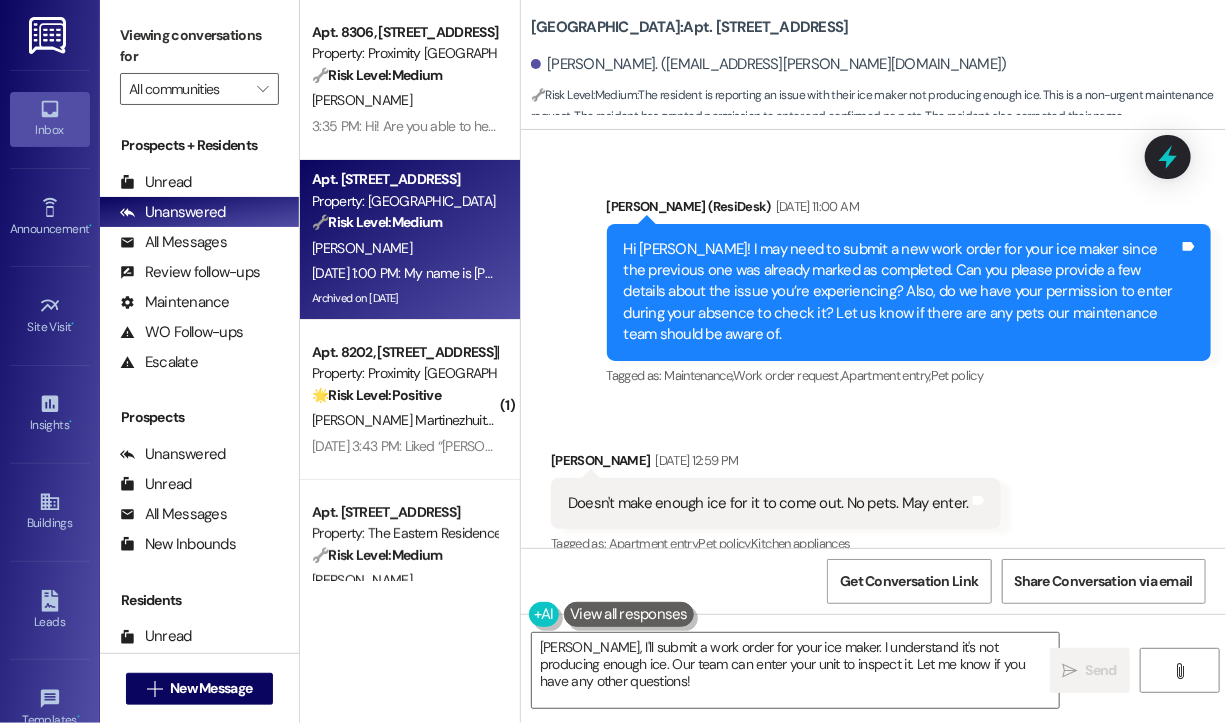scroll, scrollTop: 8176, scrollLeft: 0, axis: vertical 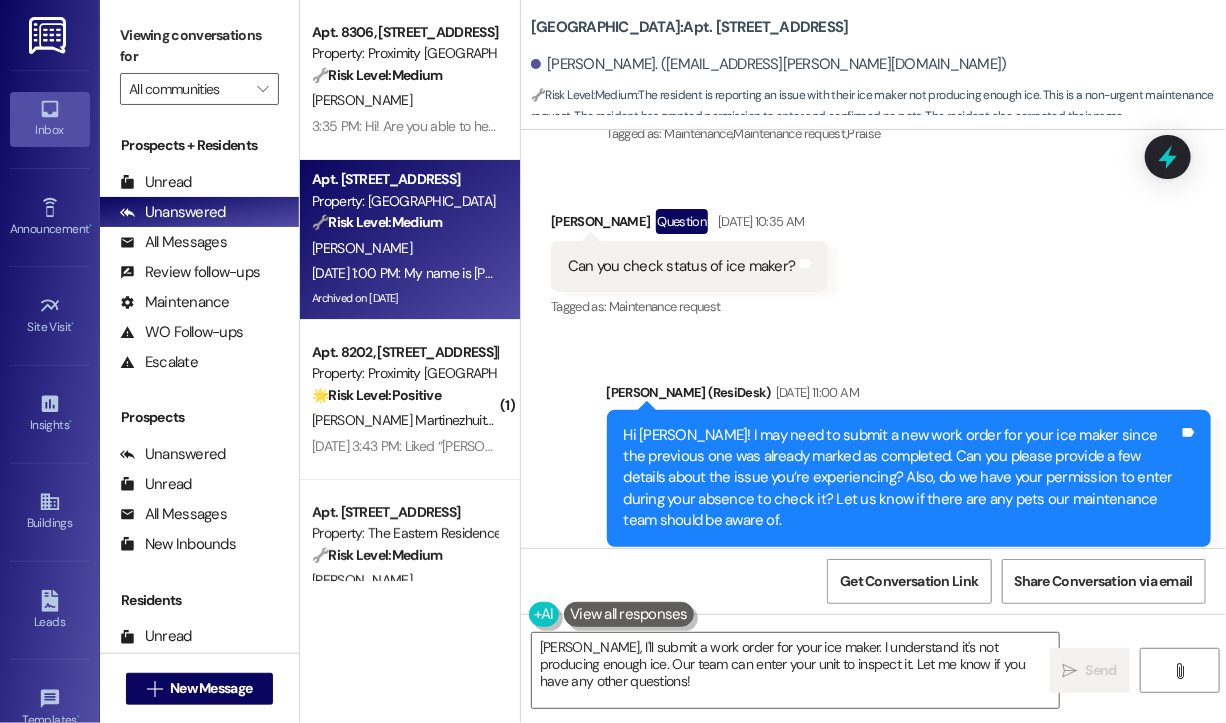 click on "Received via SMS Jennifer Long Question Jul 18, 2025 at 10:35 AM Can you check status of ice maker? Tags and notes Tagged as:   Maintenance request Click to highlight conversations about Maintenance request" at bounding box center (873, 250) 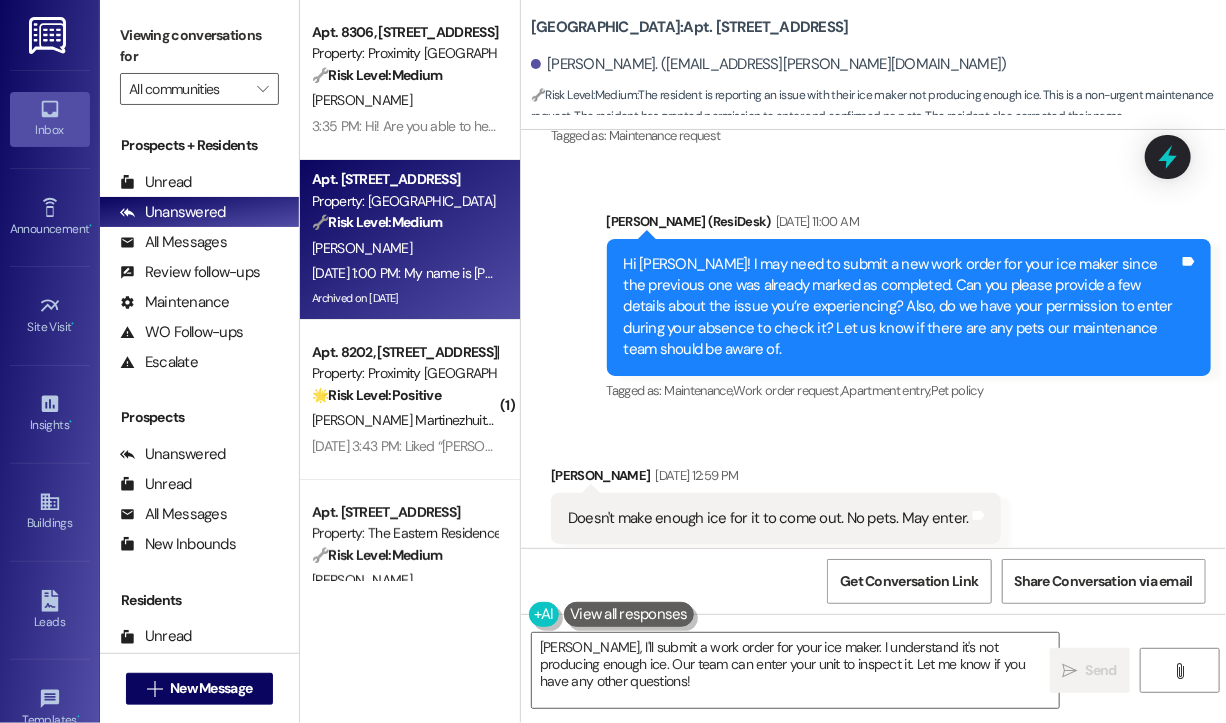 scroll, scrollTop: 8475, scrollLeft: 0, axis: vertical 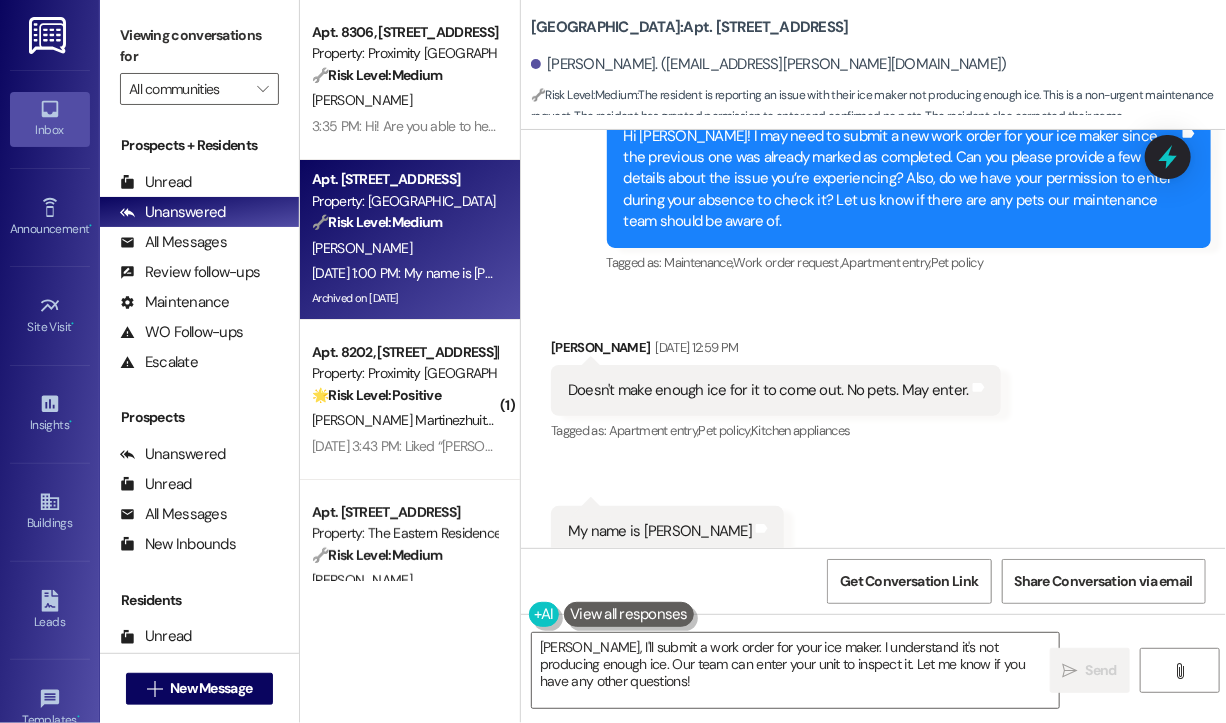 click on "Doesn't make enough ice for it to come out. No pets. May enter." at bounding box center [768, 390] 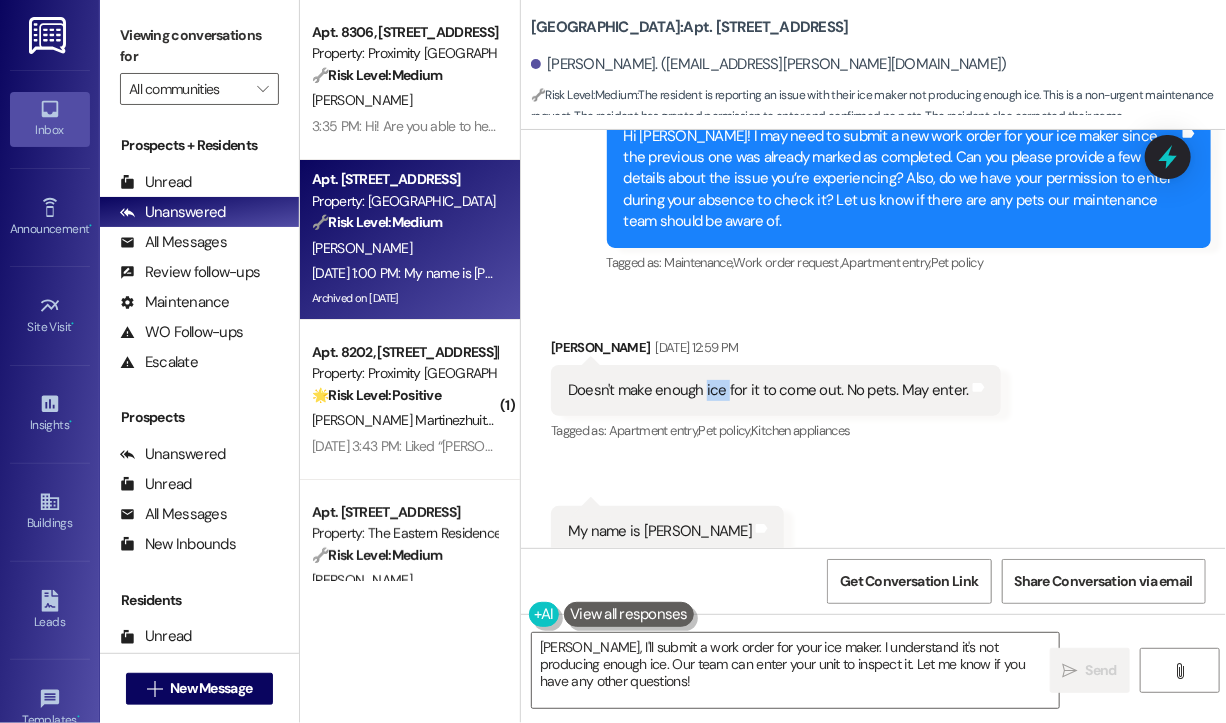 click on "Doesn't make enough ice for it to come out. No pets. May enter." at bounding box center (768, 390) 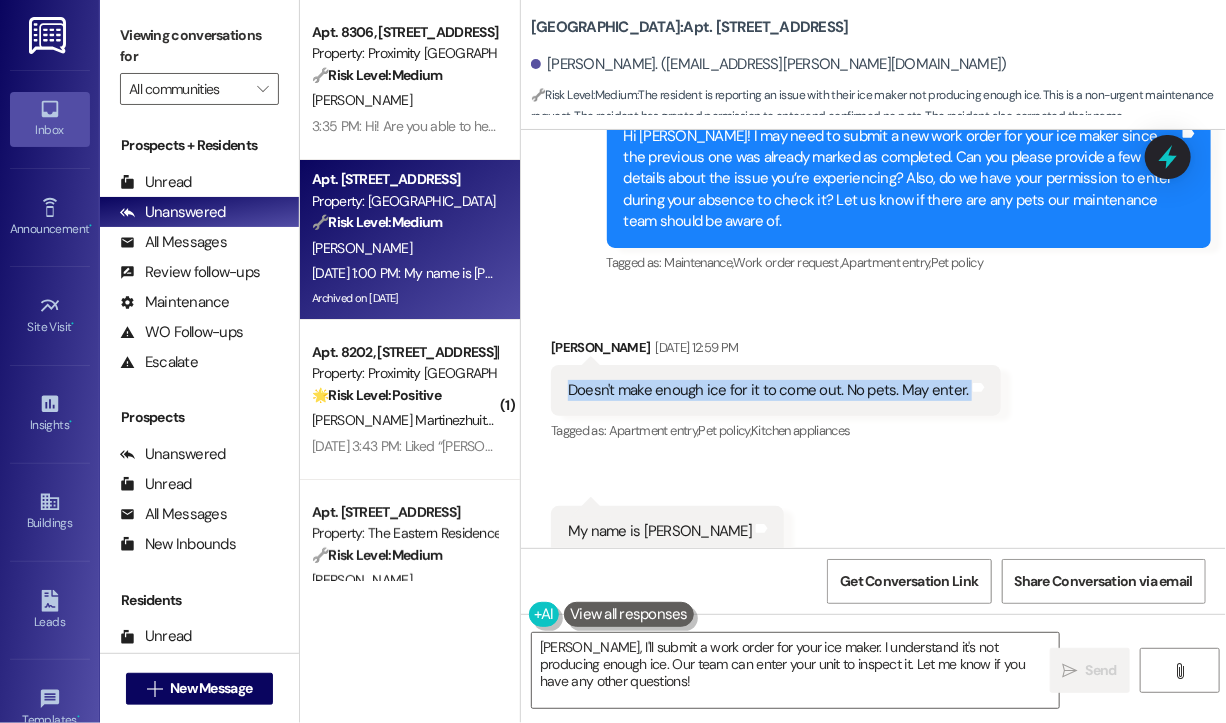 click on "Doesn't make enough ice for it to come out. No pets. May enter." at bounding box center (768, 390) 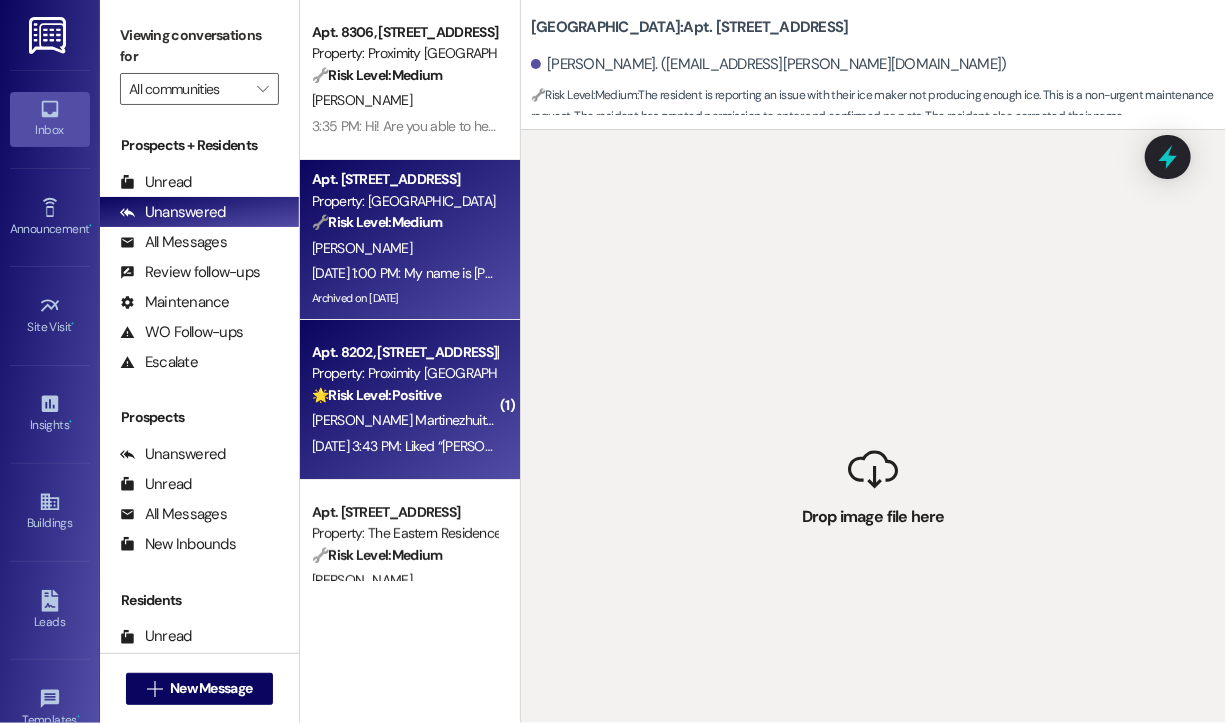 click on "Property: Proximity New Bern" at bounding box center [404, 373] 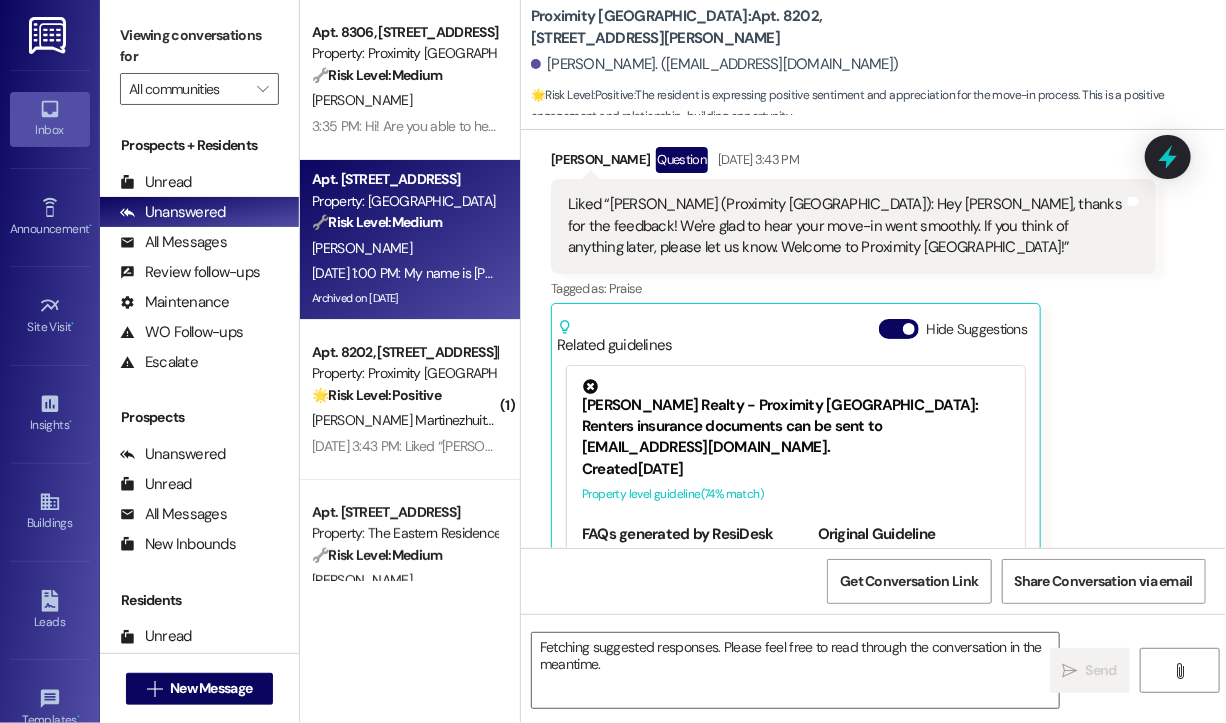 scroll, scrollTop: 893, scrollLeft: 0, axis: vertical 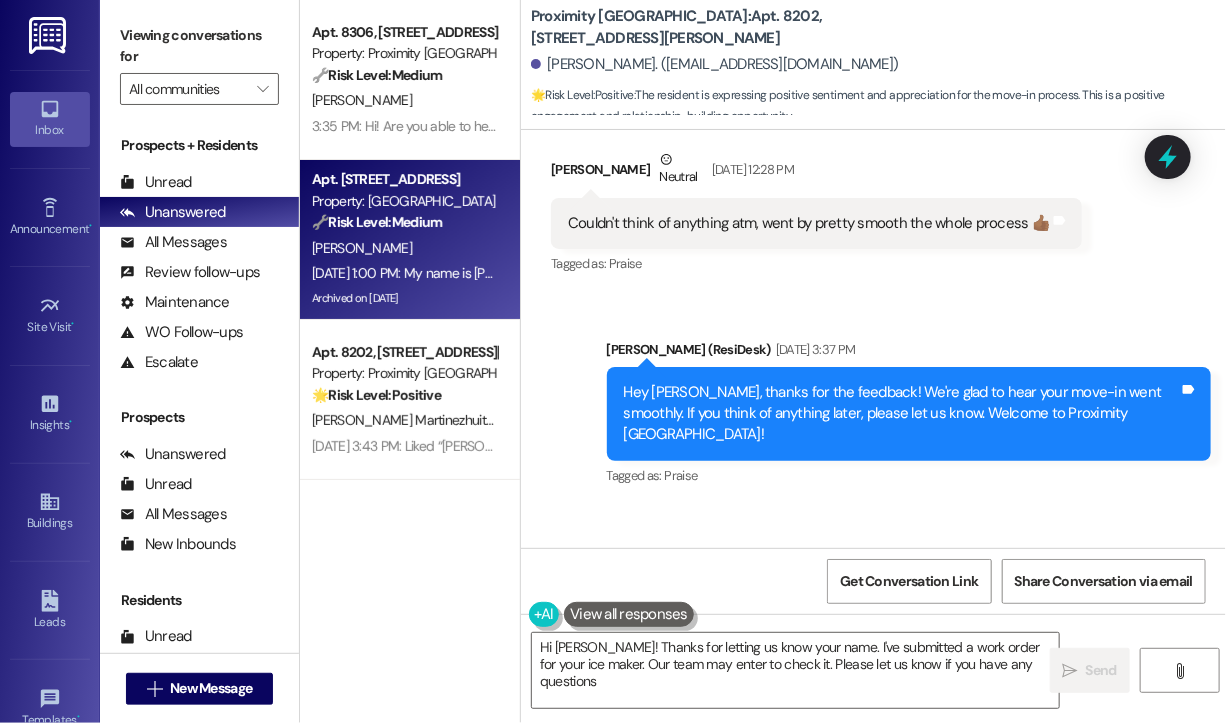 type on "Hi Jeni! Thanks for letting us know your name. I've submitted a work order for your ice maker. Our team may enter to check it. Please let us know if you have any questions!" 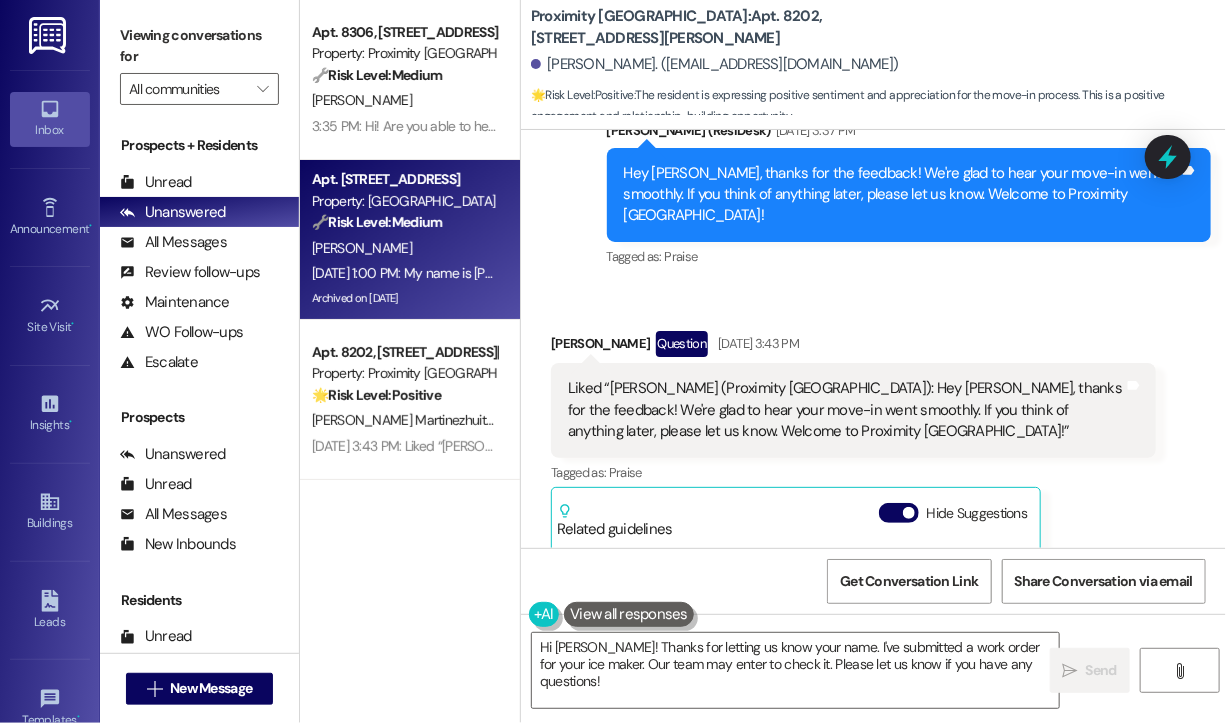 scroll, scrollTop: 593, scrollLeft: 0, axis: vertical 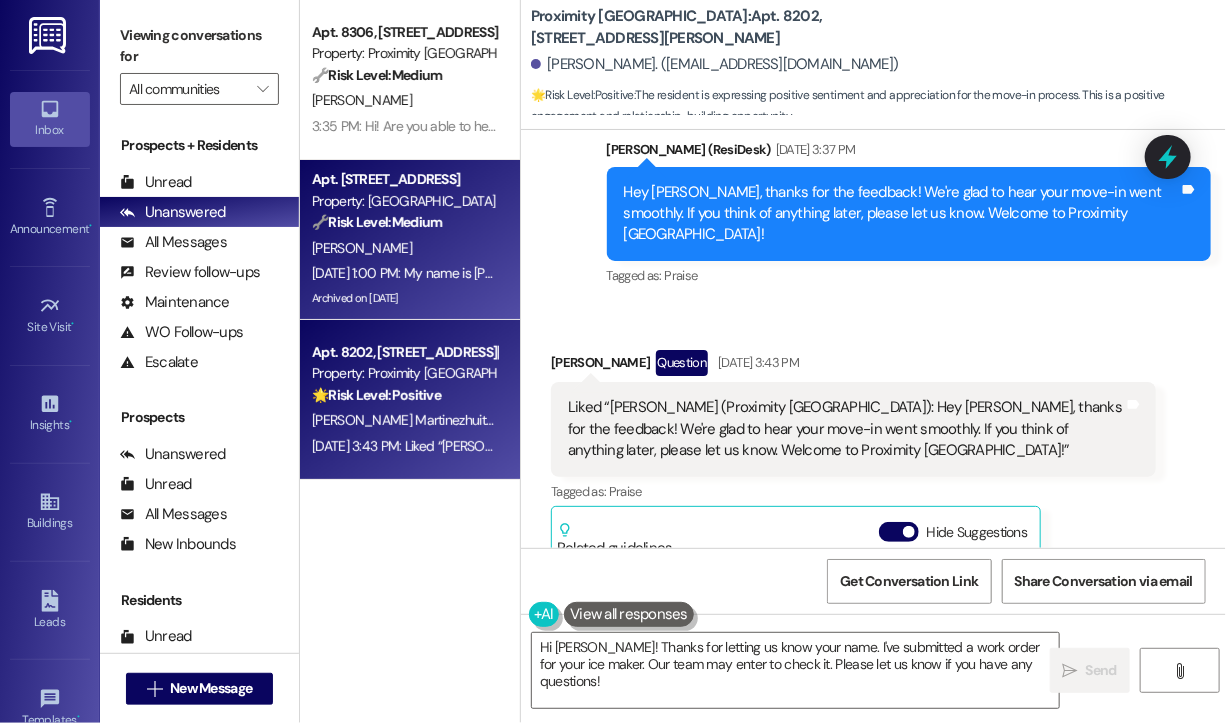 click on "J. Martinezhuitron" at bounding box center (404, 420) 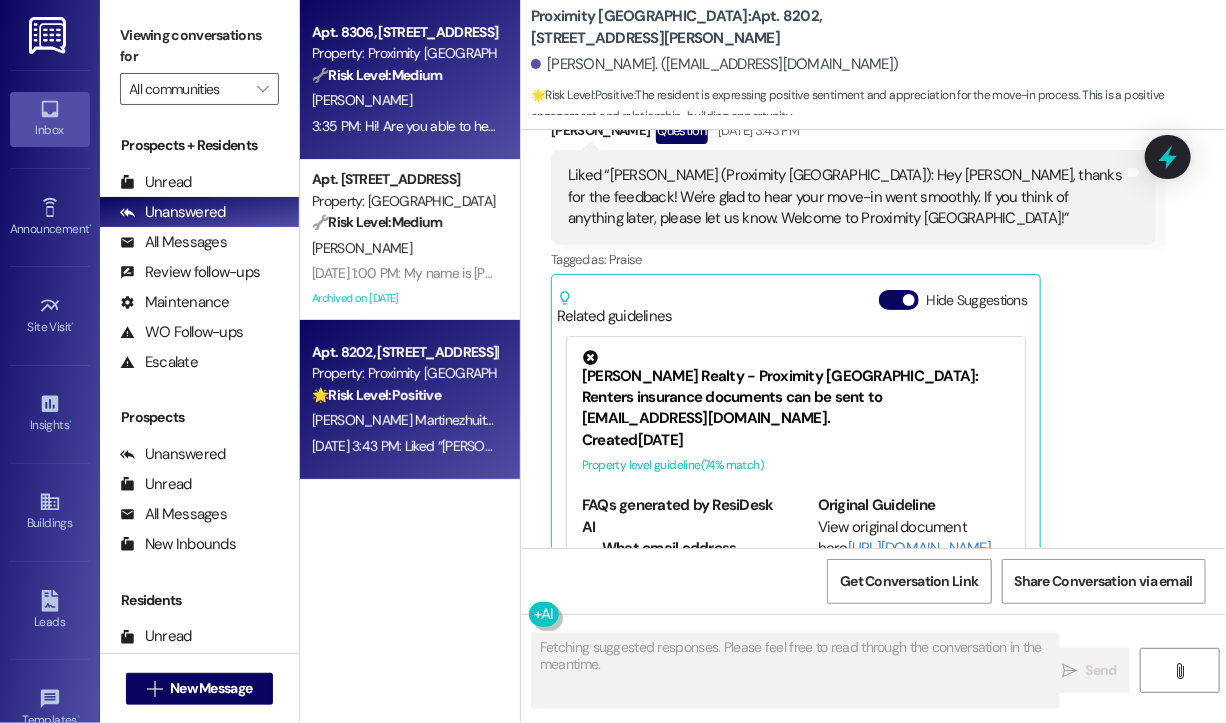 scroll, scrollTop: 892, scrollLeft: 0, axis: vertical 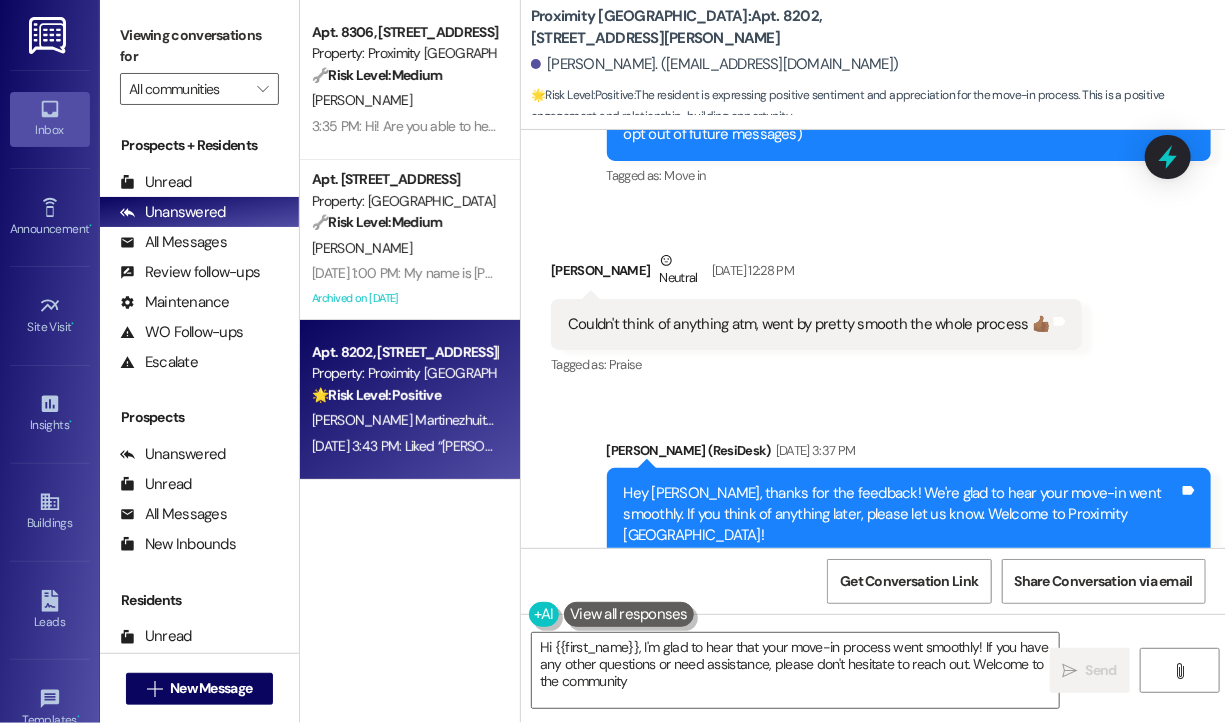 type on "Hi {{first_name}}, I'm glad to hear that your move-in process went smoothly! If you have any other questions or need assistance, please don't hesitate to reach out. Welcome to the community!" 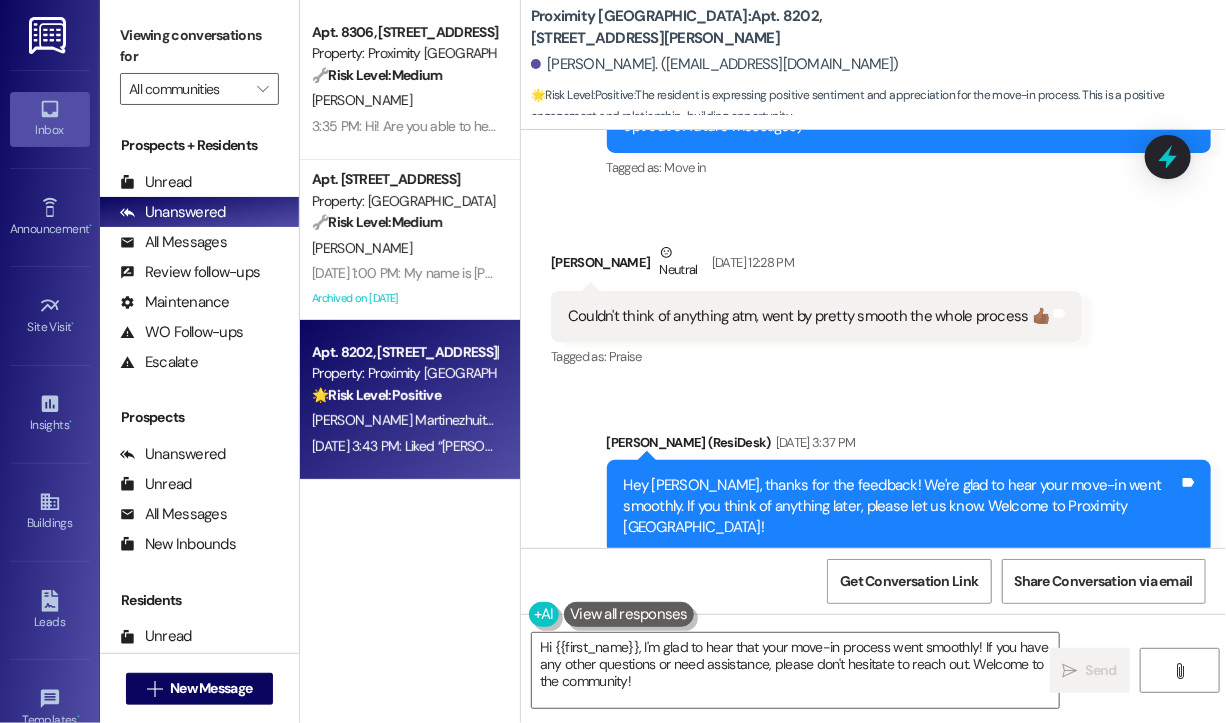 scroll, scrollTop: 800, scrollLeft: 0, axis: vertical 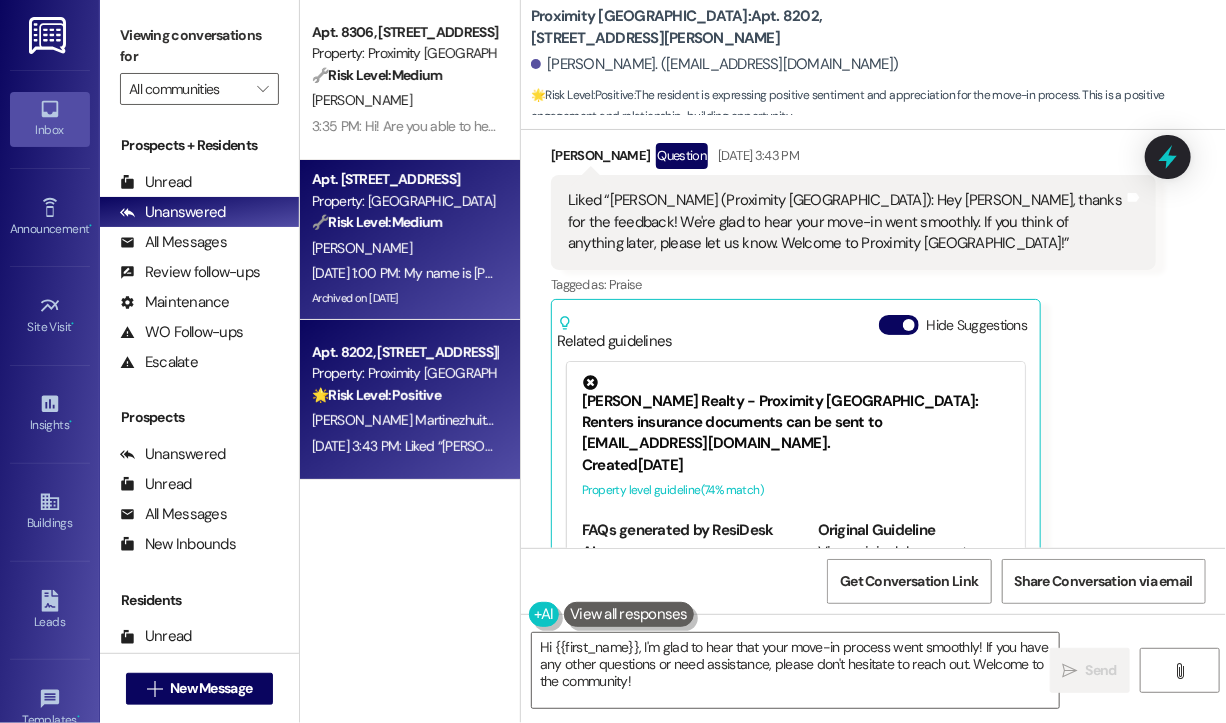 click on "Jul 18, 2025 at 1:00 PM: My name is Jeni Jul 18, 2025 at 1:00 PM: My name is Jeni" at bounding box center [404, 273] 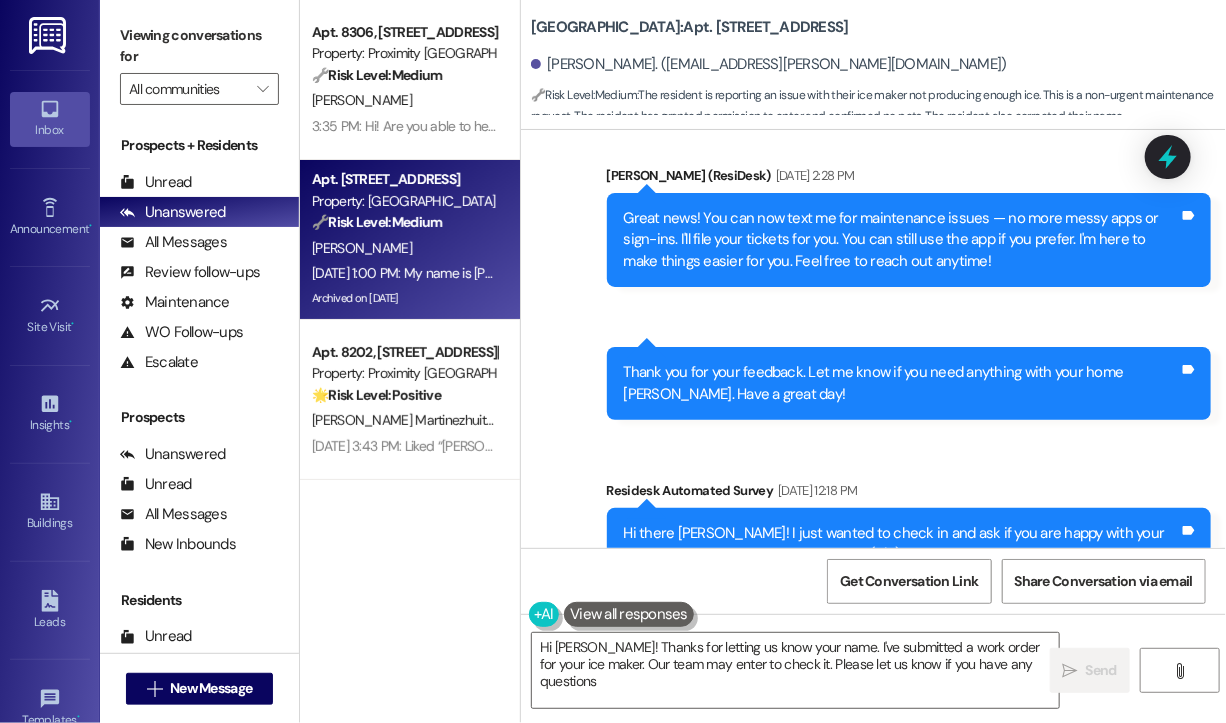 type on "Hi Jeni! Thanks for letting us know your name. I've submitted a work order for your ice maker. Our team may enter to check it. Please let us know if you have any questions!" 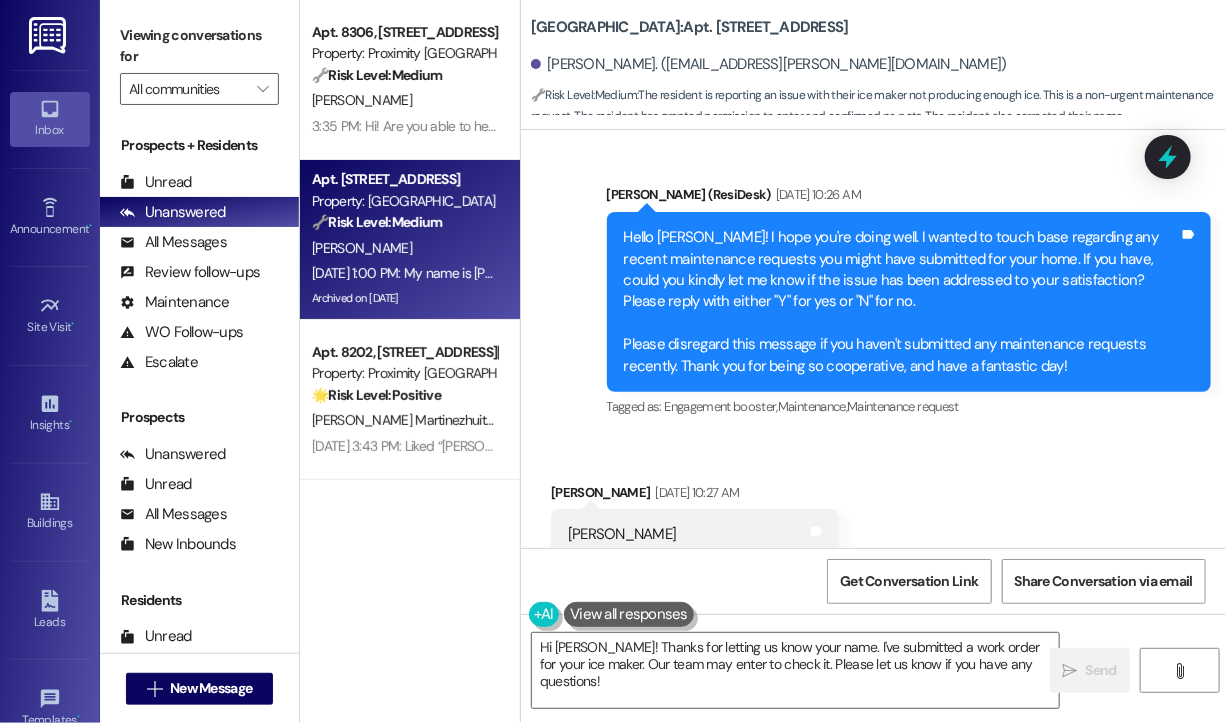 scroll, scrollTop: 1696, scrollLeft: 0, axis: vertical 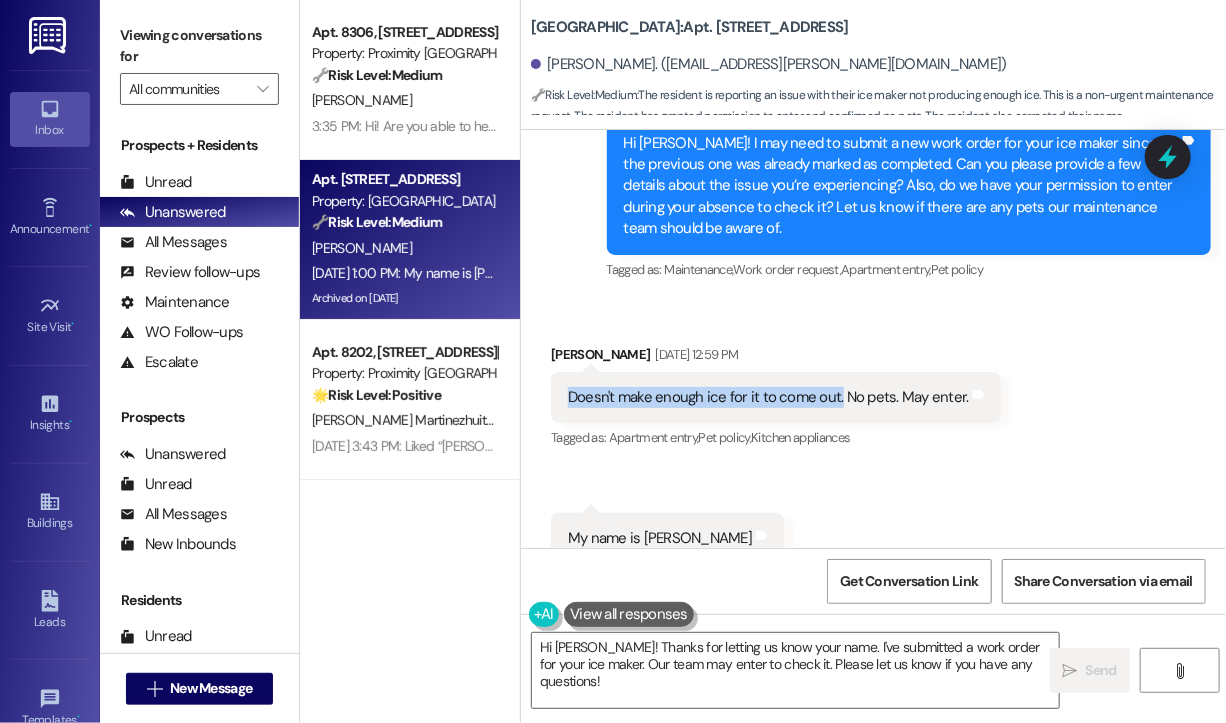 drag, startPoint x: 836, startPoint y: 373, endPoint x: 568, endPoint y: 374, distance: 268.00186 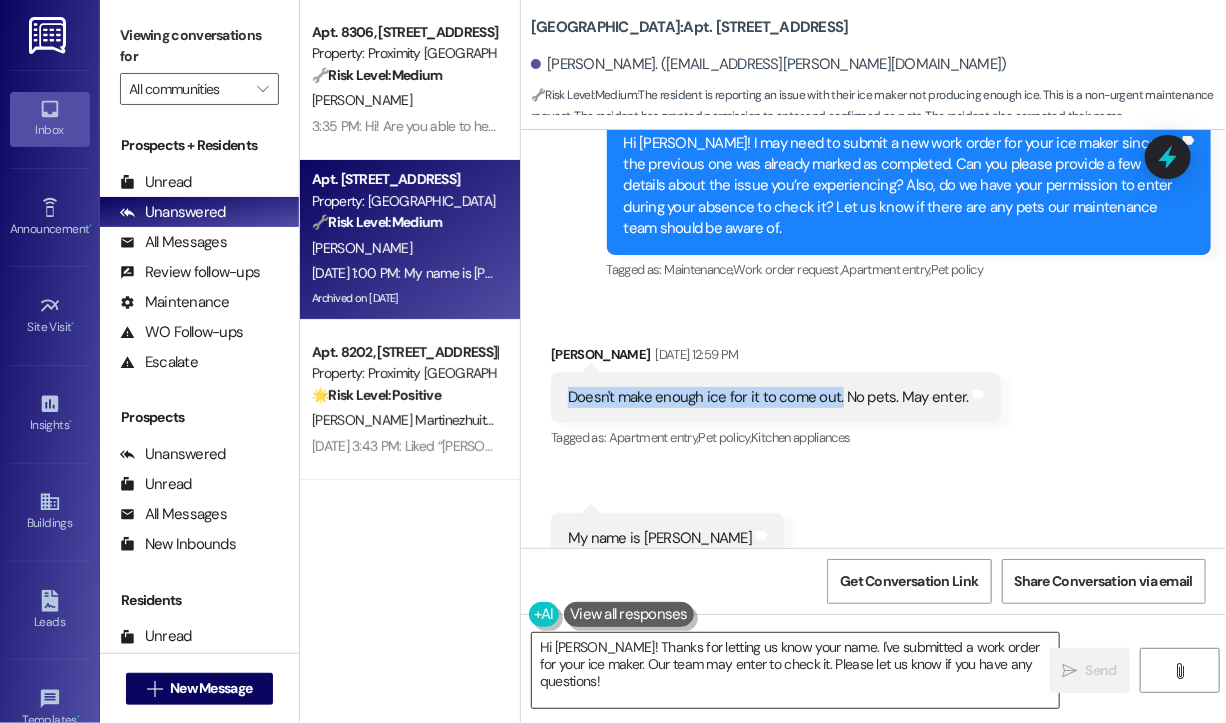 click on "Hi Jeni! Thanks for letting us know your name. I've submitted a work order for your ice maker. Our team may enter to check it. Please let us know if you have any questions!" at bounding box center [795, 670] 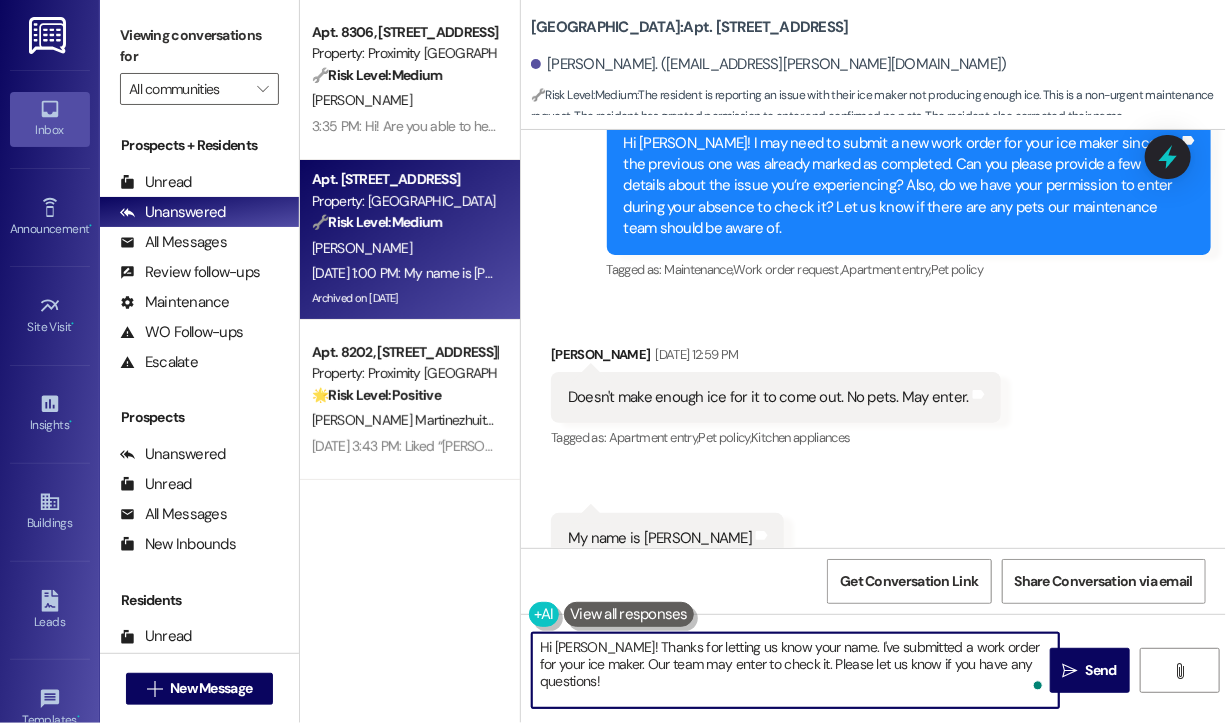 click on "Hi Jeni! Thanks for letting us know your name. I've submitted a work order for your ice maker. Our team may enter to check it. Please let us know if you have any questions!" at bounding box center [795, 670] 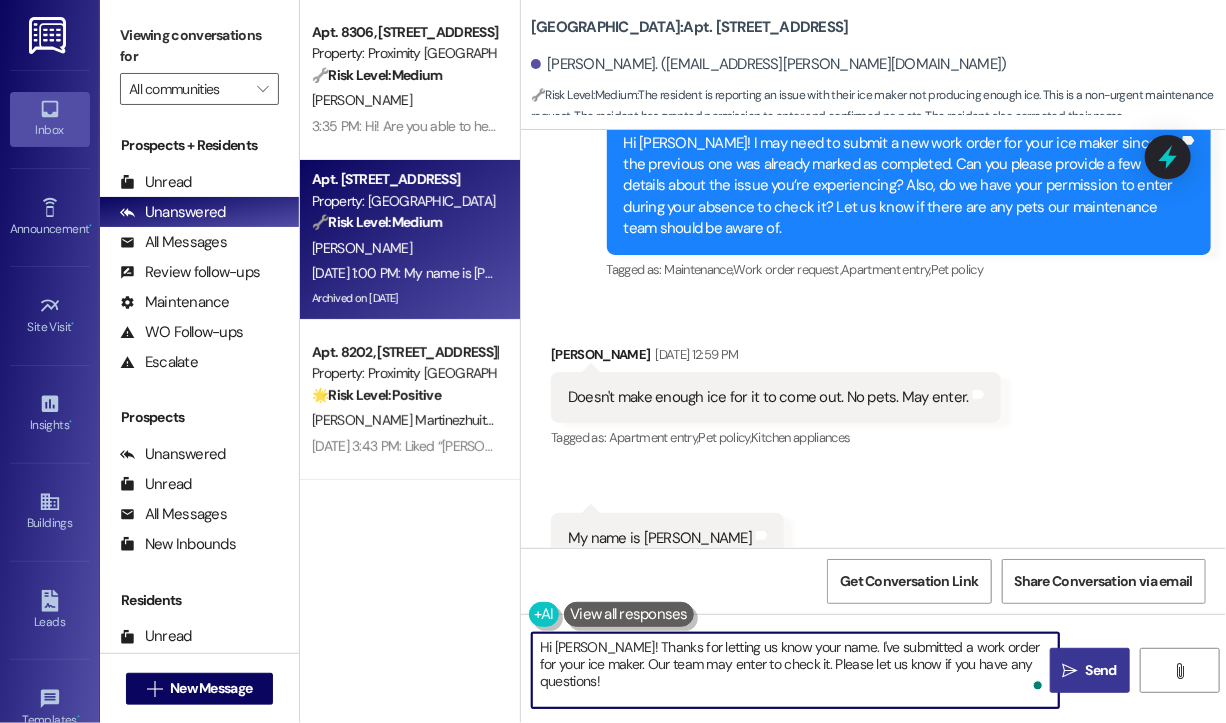 click on "Send" at bounding box center [1101, 670] 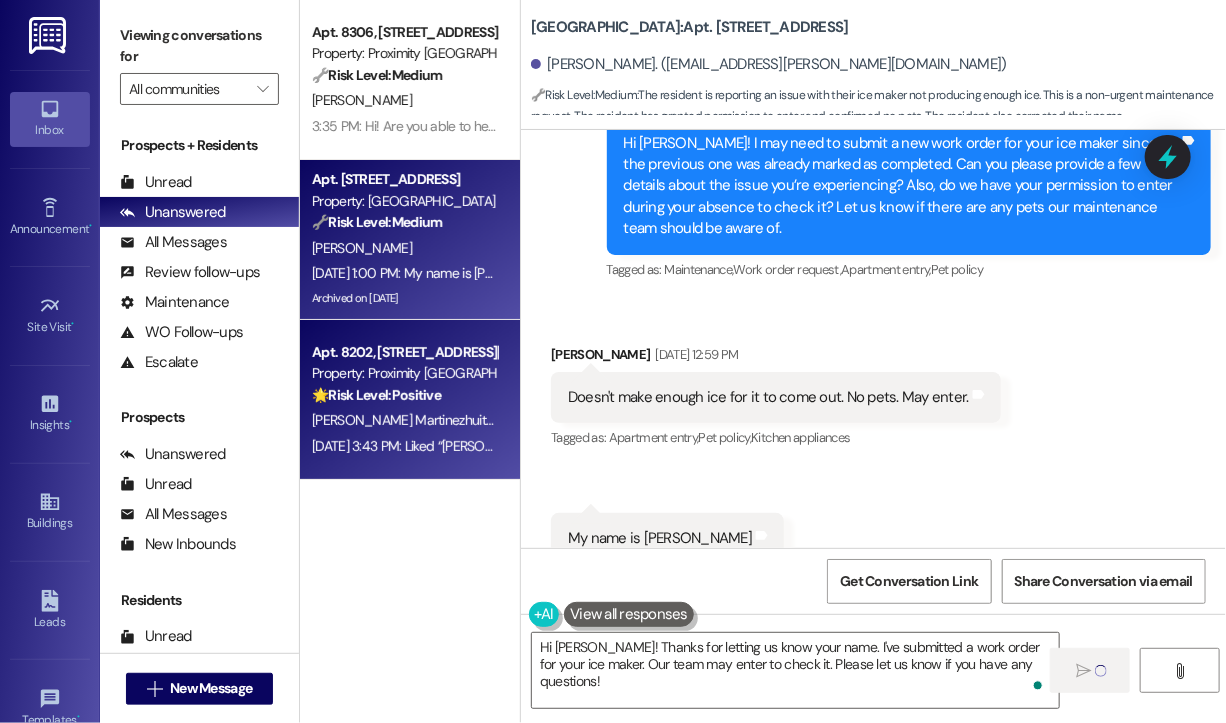 click on "J. Martinezhuitron" at bounding box center (404, 420) 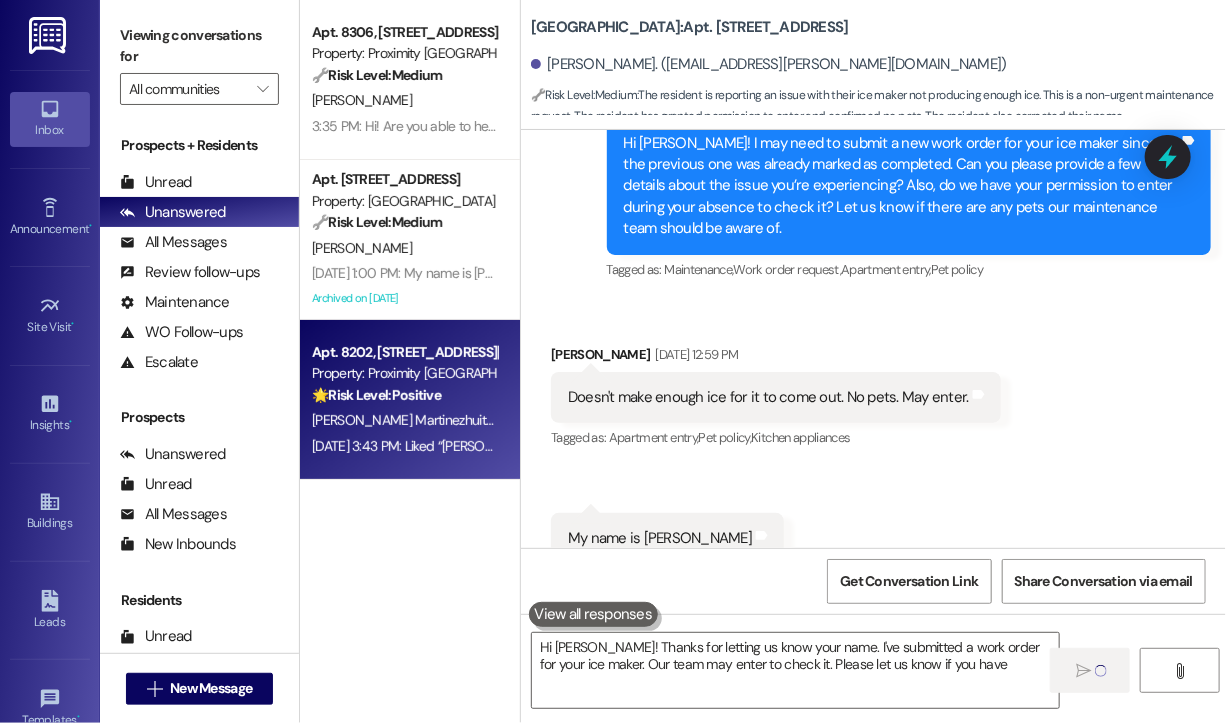 type on "Hi Jeni! Thanks for letting us know your name. I've submitted a work order for your ice maker. Our team may enter to check it. Please let us know if you have any" 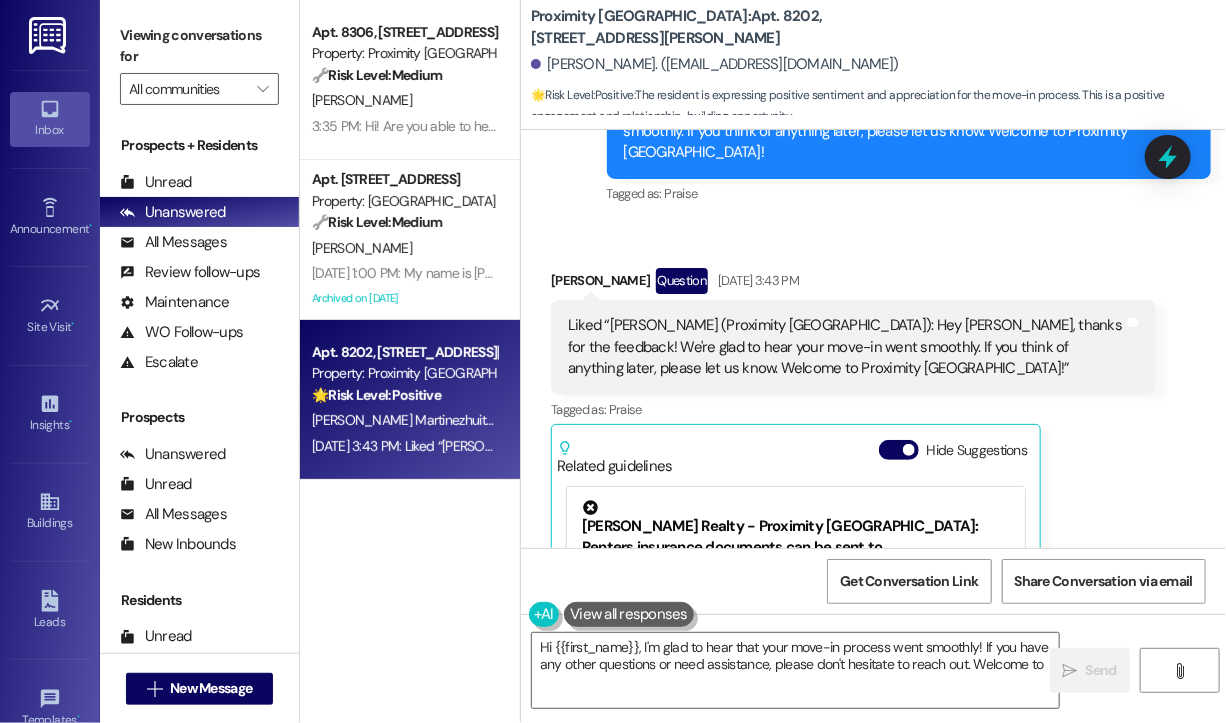 scroll, scrollTop: 892, scrollLeft: 0, axis: vertical 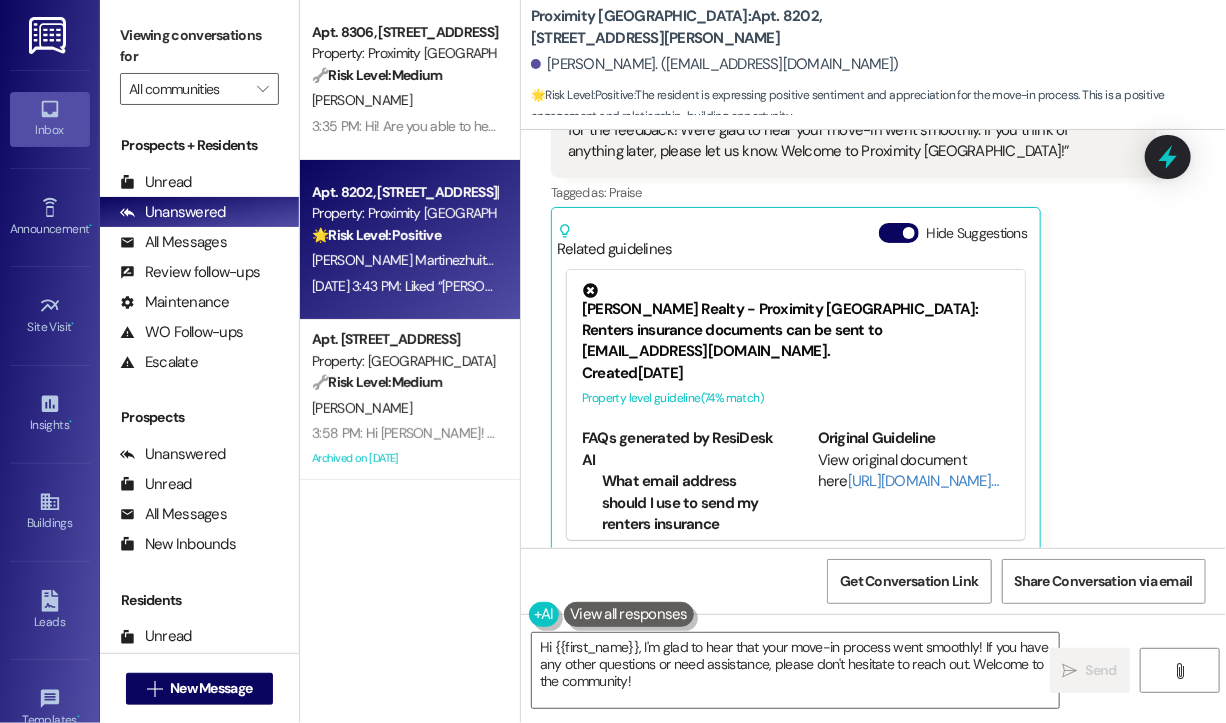 click on "Jose Martinezhuitron Question Jul 18, 2025 at 3:43 PM Liked “Sarah (Proximity New Bern): Hey Jose, thanks for the feedback! We're glad to hear your move-in went smoothly. If you think of anything later, please let us know. Welcome to Proximity New Bern!” Tags and notes Tagged as:   Praise Click to highlight conversations about Praise  Related guidelines Hide Suggestions Kane Realty - Proximity New Bern: Renters insurance documents can be sent to hello@theproximitynewbern.com.
Created  4 months ago Property level guideline  ( 74 % match) FAQs generated by ResiDesk AI What email address should I use to send my renters insurance documents? You can send your renters insurance documents to hello@theproximitynewbern.com. Is there a specific format I should use when sending my renters insurance documents? The document doesn't specify a format. It's best to send your renters insurance documents as clear, legible attachments to hello@theproximitynewbern.com. What types of renters insurance documents are required?" at bounding box center [853, 303] 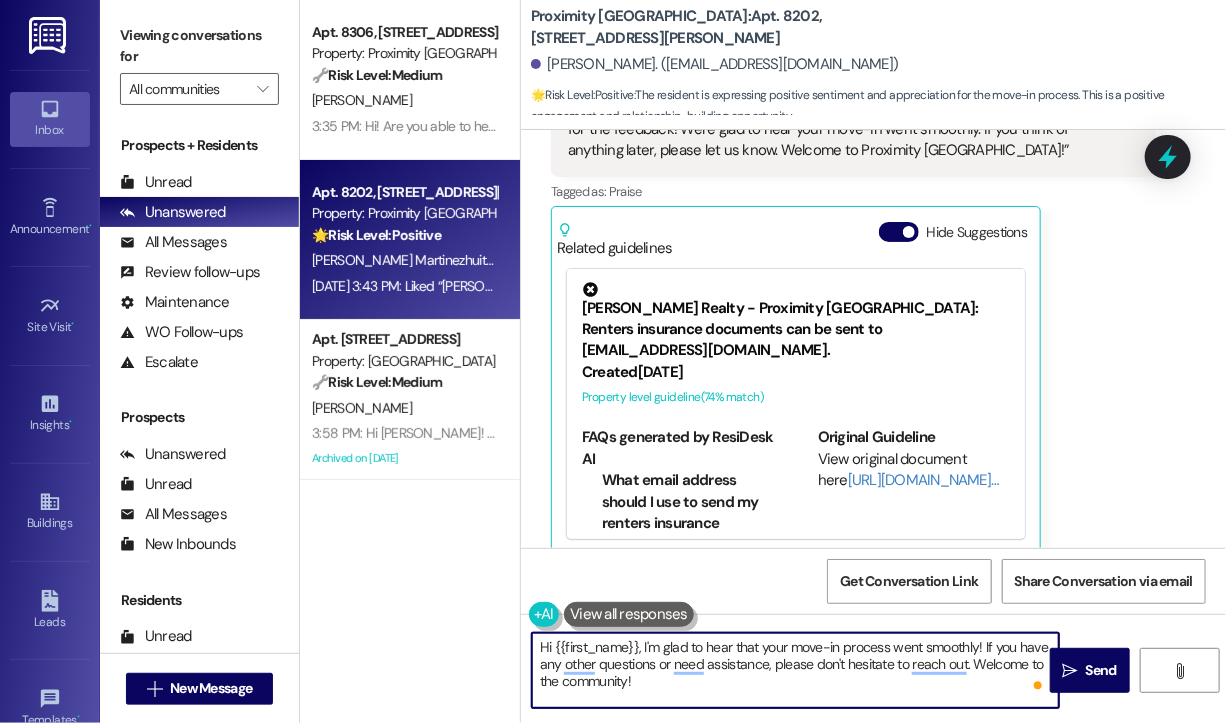 drag, startPoint x: 768, startPoint y: 680, endPoint x: 504, endPoint y: 634, distance: 267.9776 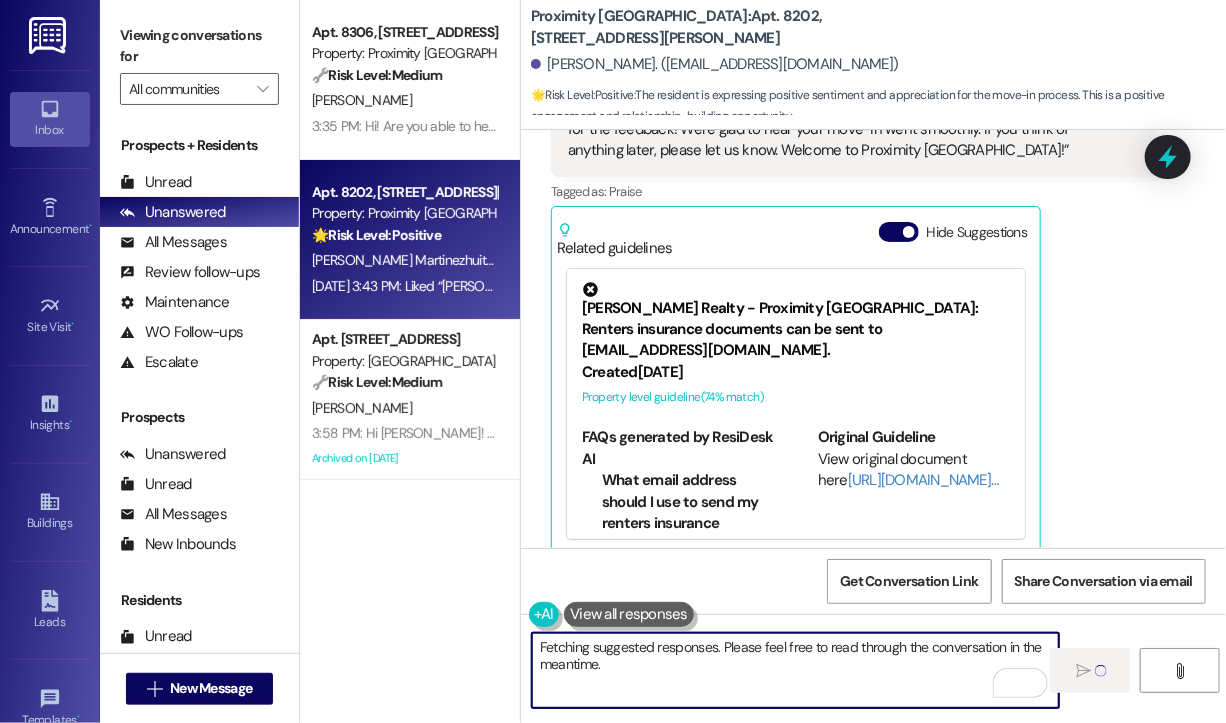 scroll, scrollTop: 892, scrollLeft: 0, axis: vertical 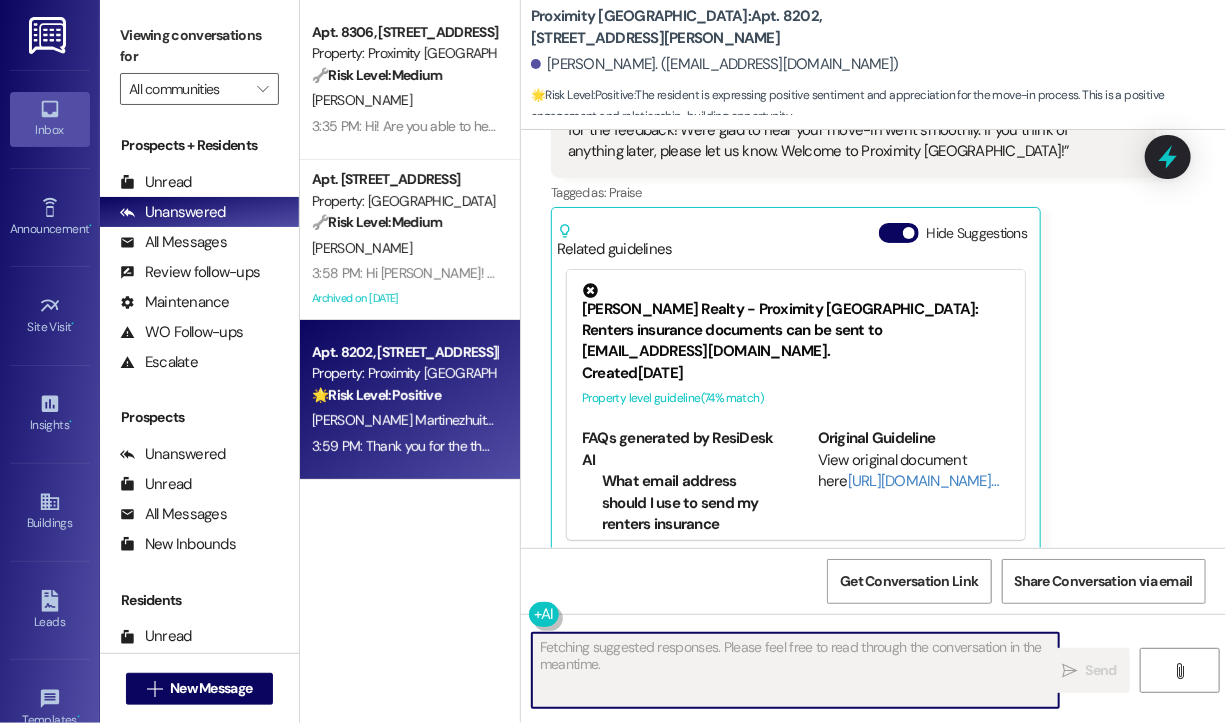 click on "Jose Martinezhuitron Question Jul 18, 2025 at 3:43 PM Liked “Sarah (Proximity New Bern): Hey Jose, thanks for the feedback! We're glad to hear your move-in went smoothly. If you think of anything later, please let us know. Welcome to Proximity New Bern!” Tags and notes Tagged as:   Praise Click to highlight conversations about Praise  Related guidelines Hide Suggestions Kane Realty - Proximity New Bern: Renters insurance documents can be sent to hello@theproximitynewbern.com.
Created  4 months ago Property level guideline  ( 74 % match) FAQs generated by ResiDesk AI What email address should I use to send my renters insurance documents? You can send your renters insurance documents to hello@theproximitynewbern.com. Is there a specific format I should use when sending my renters insurance documents? The document doesn't specify a format. It's best to send your renters insurance documents as clear, legible attachments to hello@theproximitynewbern.com. What types of renters insurance documents are required?" at bounding box center [853, 303] 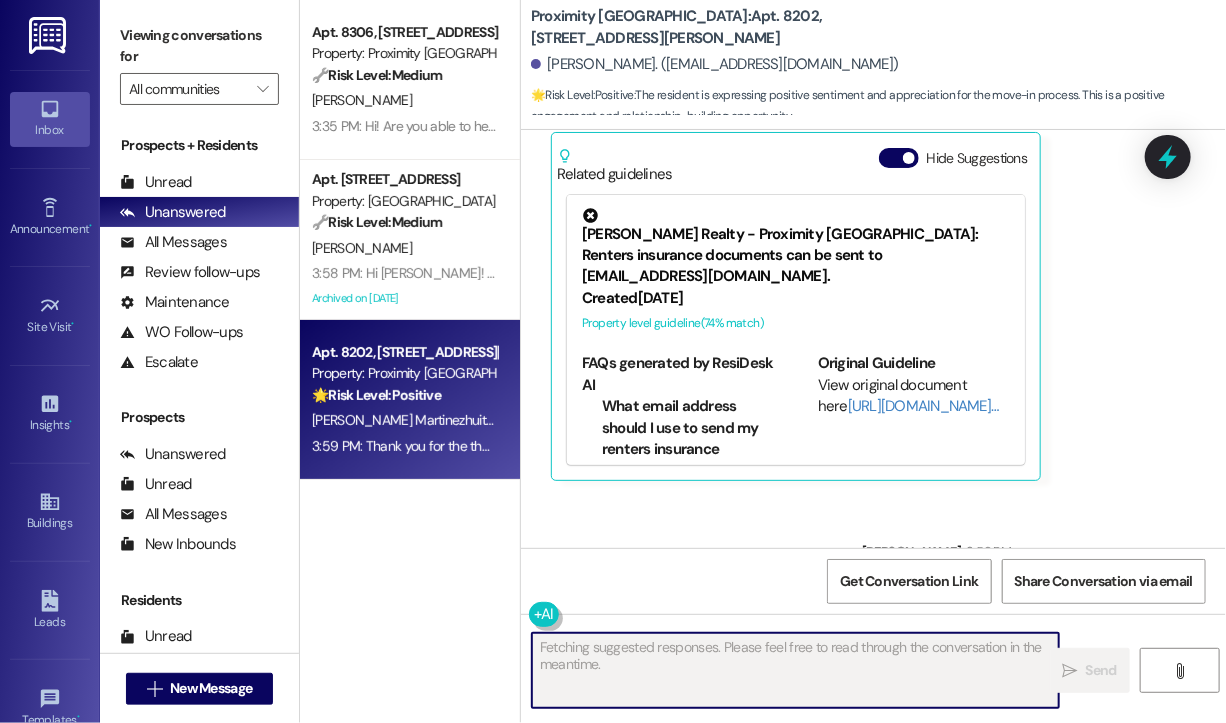 scroll, scrollTop: 1032, scrollLeft: 0, axis: vertical 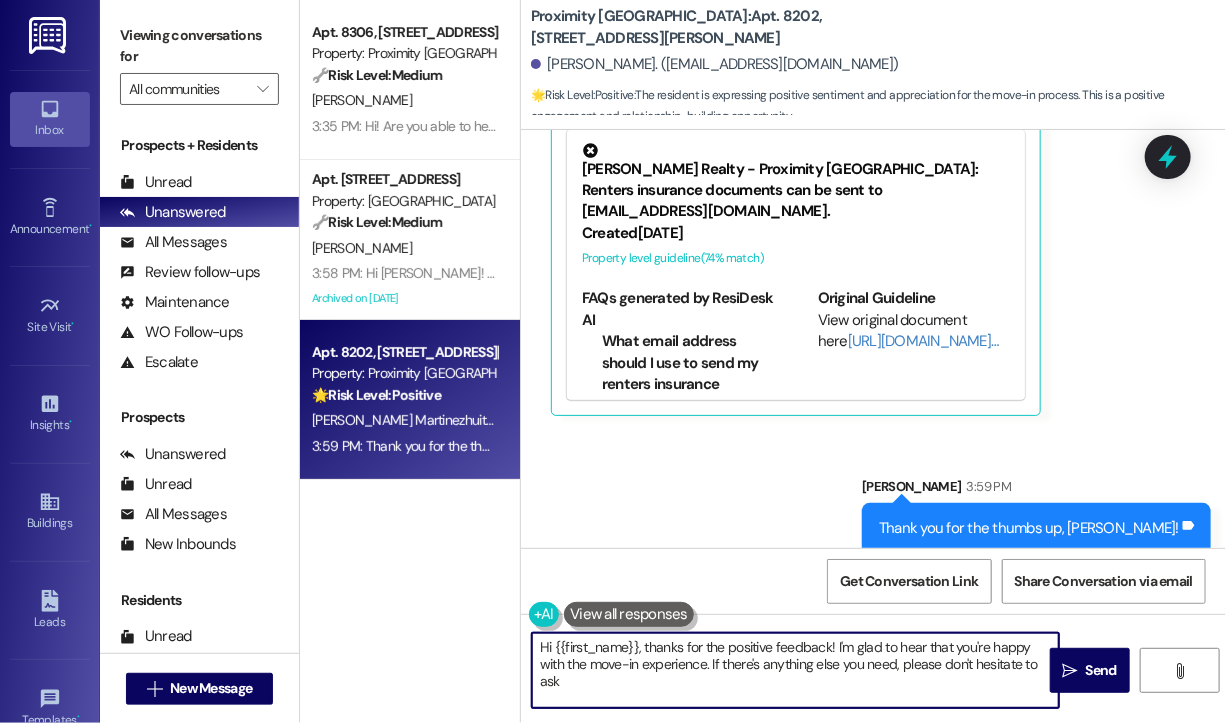 type on "Hi {{first_name}}, thanks for the positive feedback! I'm glad to hear that you're happy with the move-in experience. If there's anything else you need, please don't hesitate to ask!" 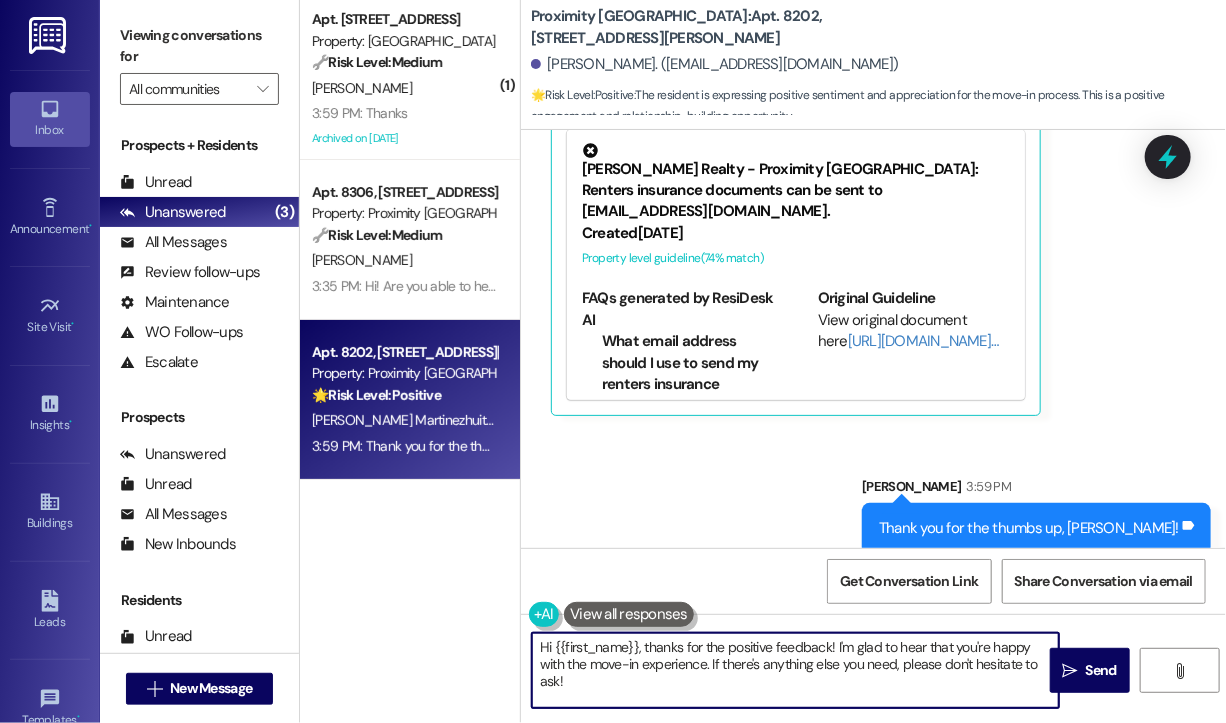 click on "Received via SMS Jose Martinezhuitron Question Jul 18, 2025 at 3:43 PM Liked “Sarah (Proximity New Bern): Hey Jose, thanks for the feedback! We're glad to hear your move-in went smoothly. If you think of anything later, please let us know. Welcome to Proximity New Bern!” Tags and notes Tagged as:   Praise Click to highlight conversations about Praise  Related guidelines Hide Suggestions Kane Realty - Proximity New Bern: Renters insurance documents can be sent to hello@theproximitynewbern.com.
Created  4 months ago Property level guideline  ( 74 % match) FAQs generated by ResiDesk AI What email address should I use to send my renters insurance documents? You can send your renters insurance documents to hello@theproximitynewbern.com. Is there a specific format I should use when sending my renters insurance documents? The document doesn't specify a format. It's best to send your renters insurance documents as clear, legible attachments to hello@theproximitynewbern.com. Original Guideline http://res.cl…  (" at bounding box center (853, 163) 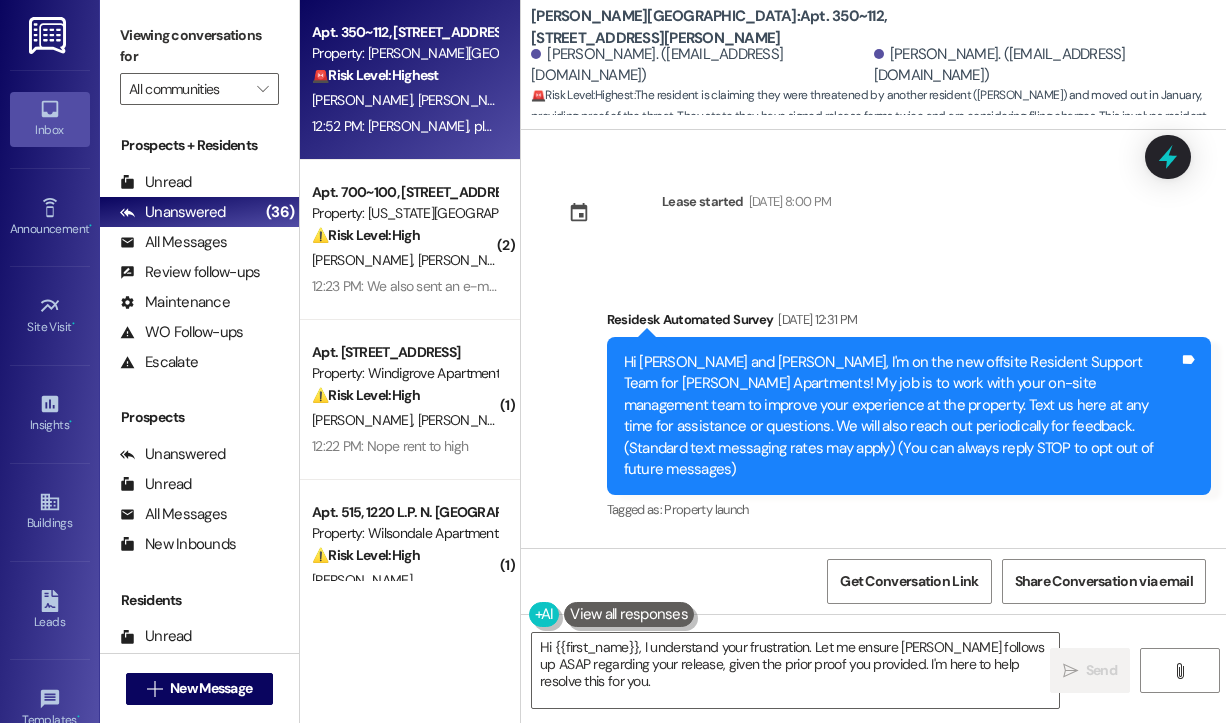 scroll, scrollTop: 0, scrollLeft: 0, axis: both 